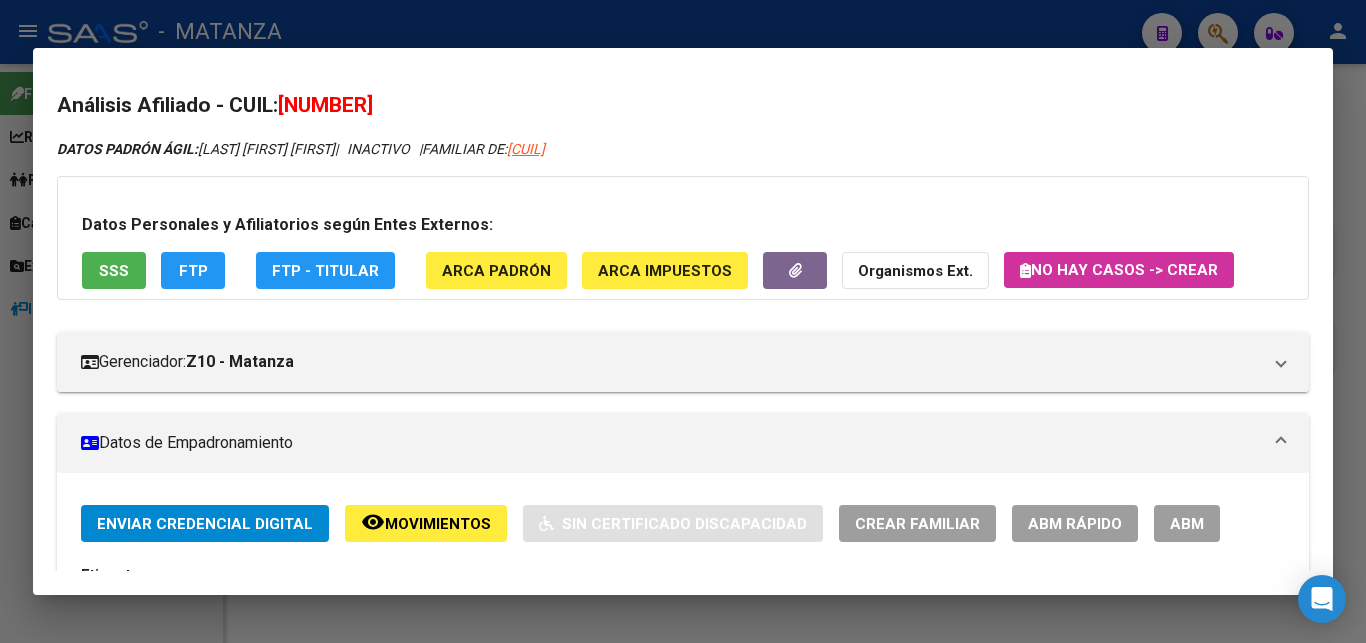 scroll, scrollTop: 0, scrollLeft: 0, axis: both 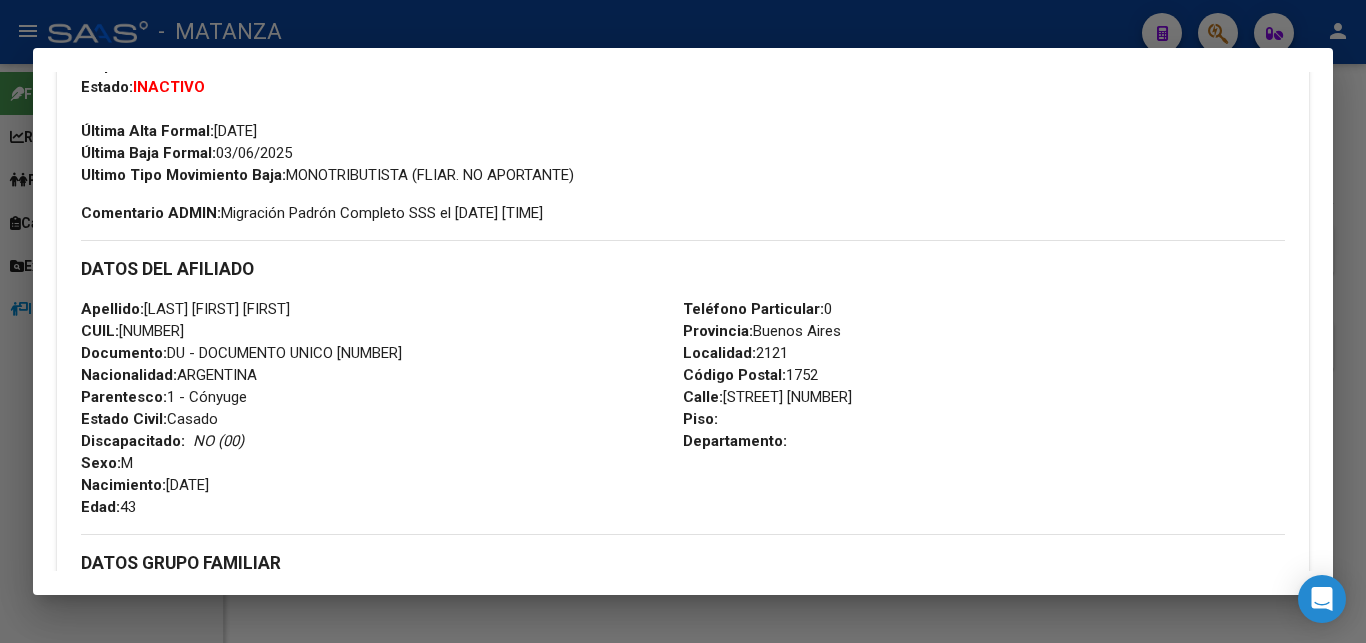 click at bounding box center (683, 321) 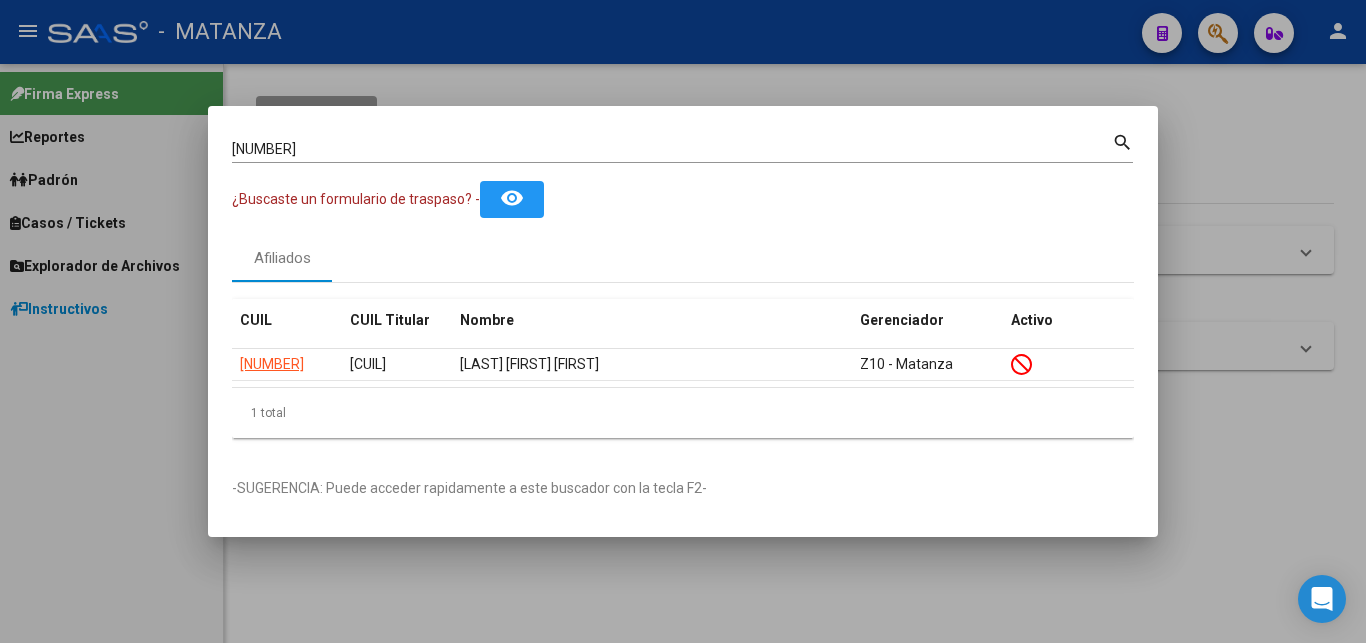 click at bounding box center [683, 321] 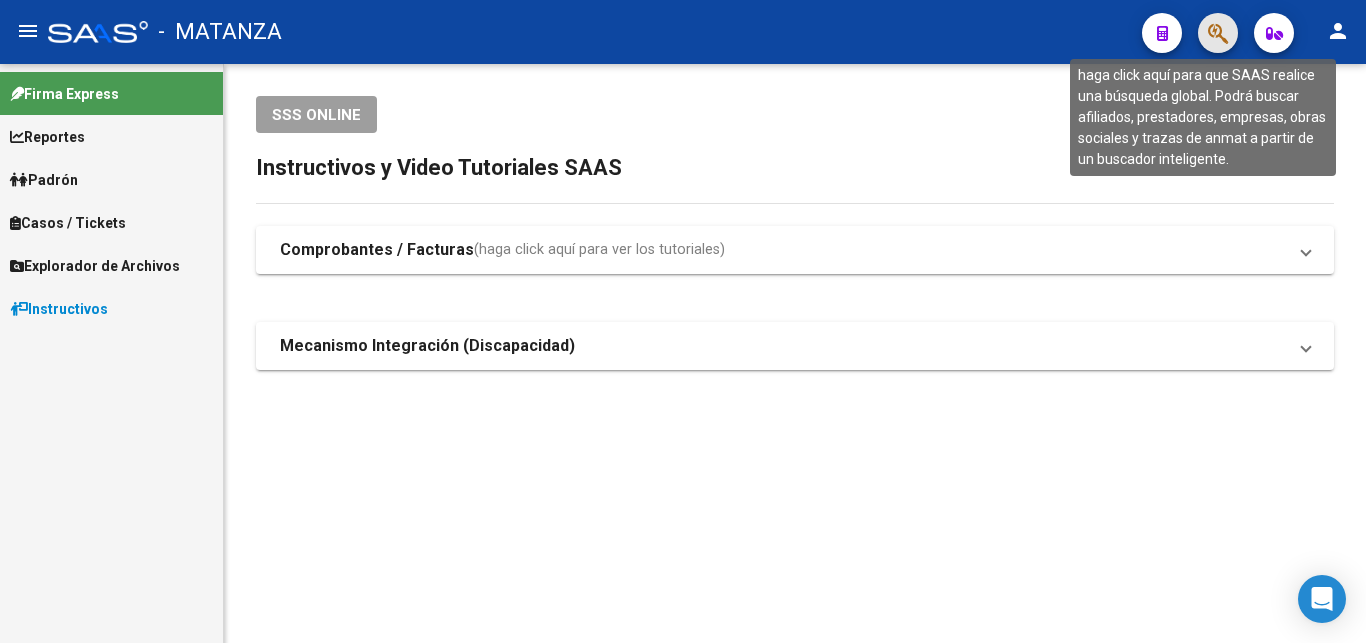 click 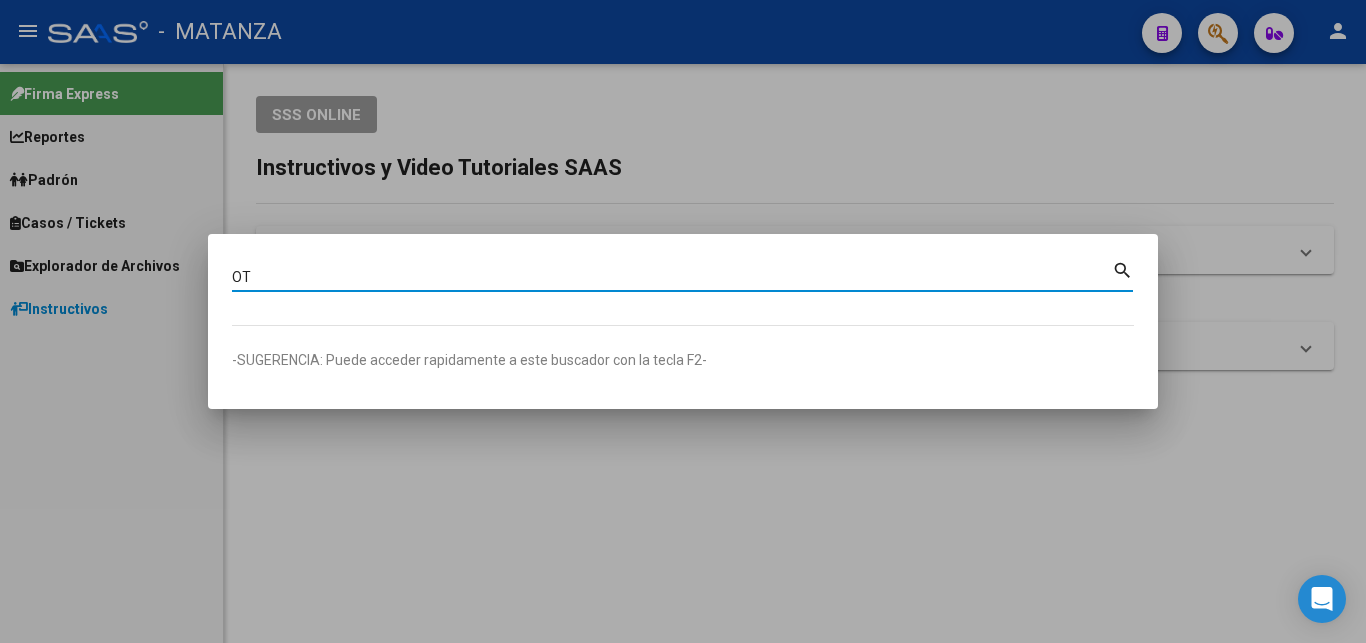 type on "O" 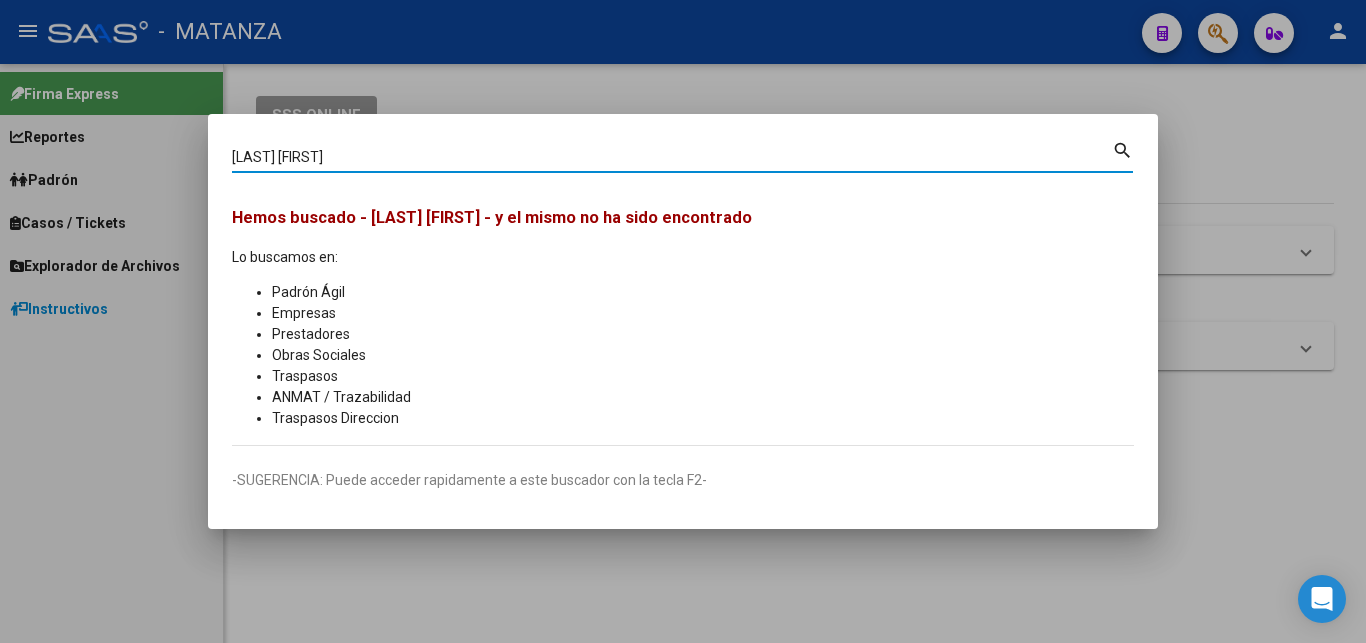 drag, startPoint x: 266, startPoint y: 155, endPoint x: 279, endPoint y: 153, distance: 13.152946 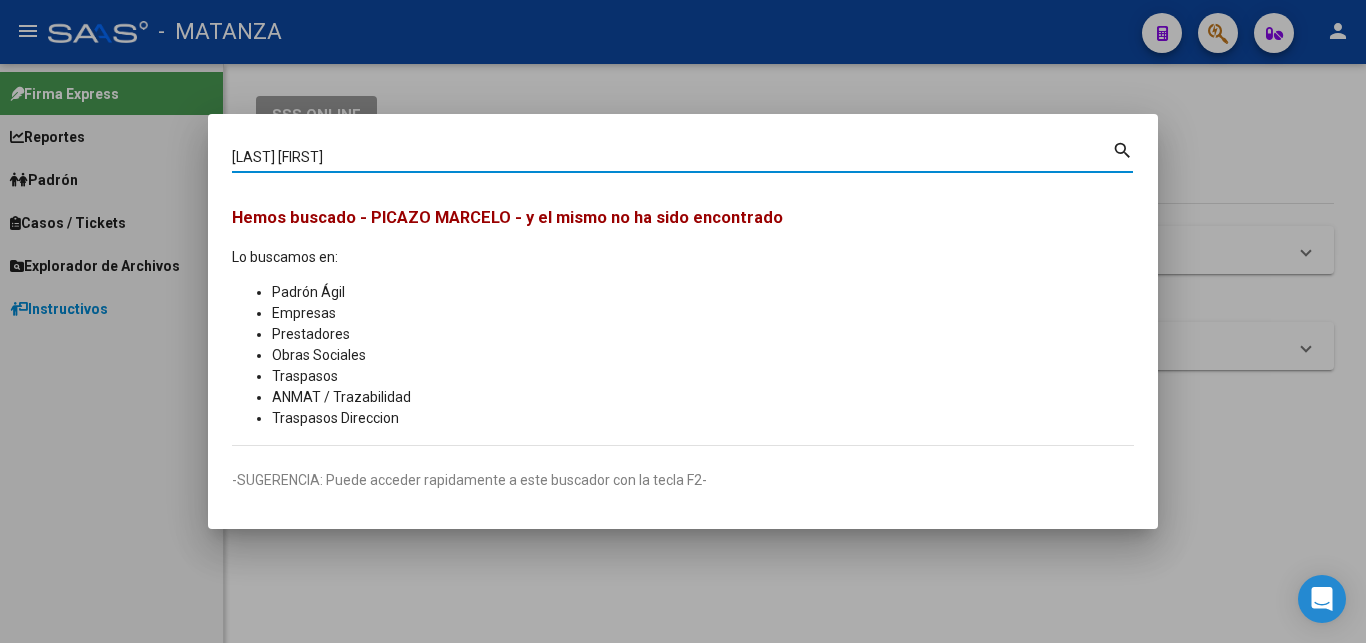 drag, startPoint x: 353, startPoint y: 151, endPoint x: 95, endPoint y: 139, distance: 258.27893 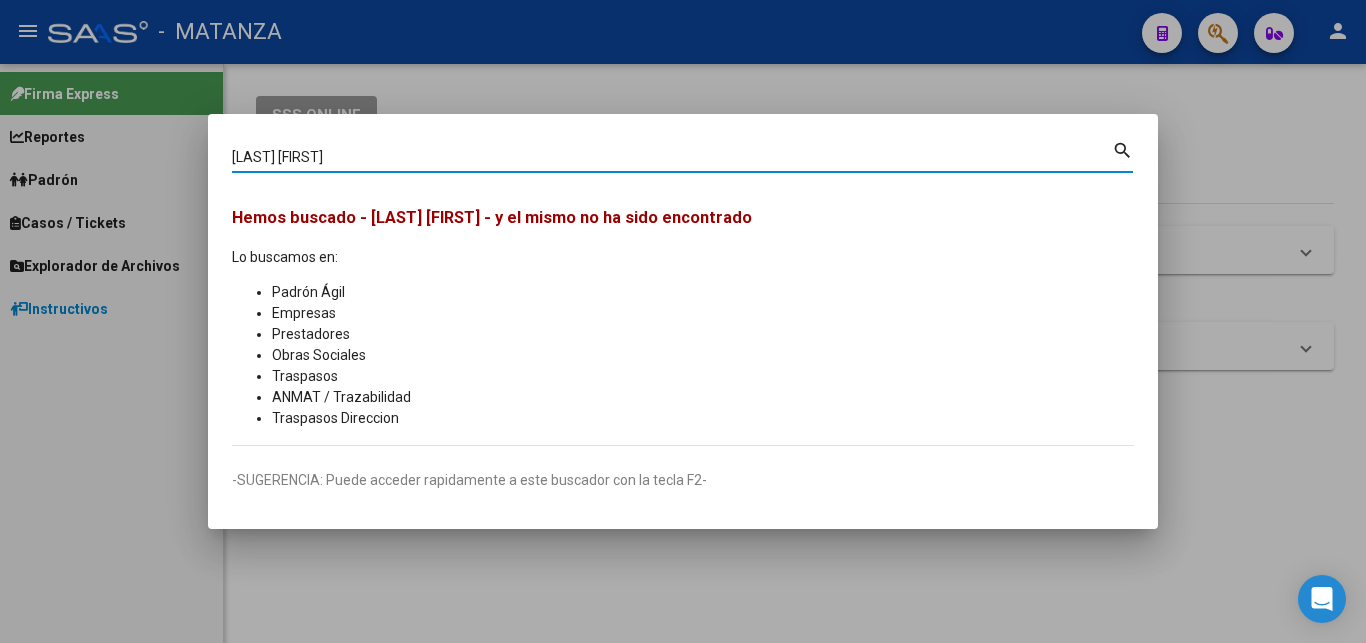 click on "Hemos buscado - [LAST] [FIRST] - y el mismo no ha sido encontrado" at bounding box center (492, 217) 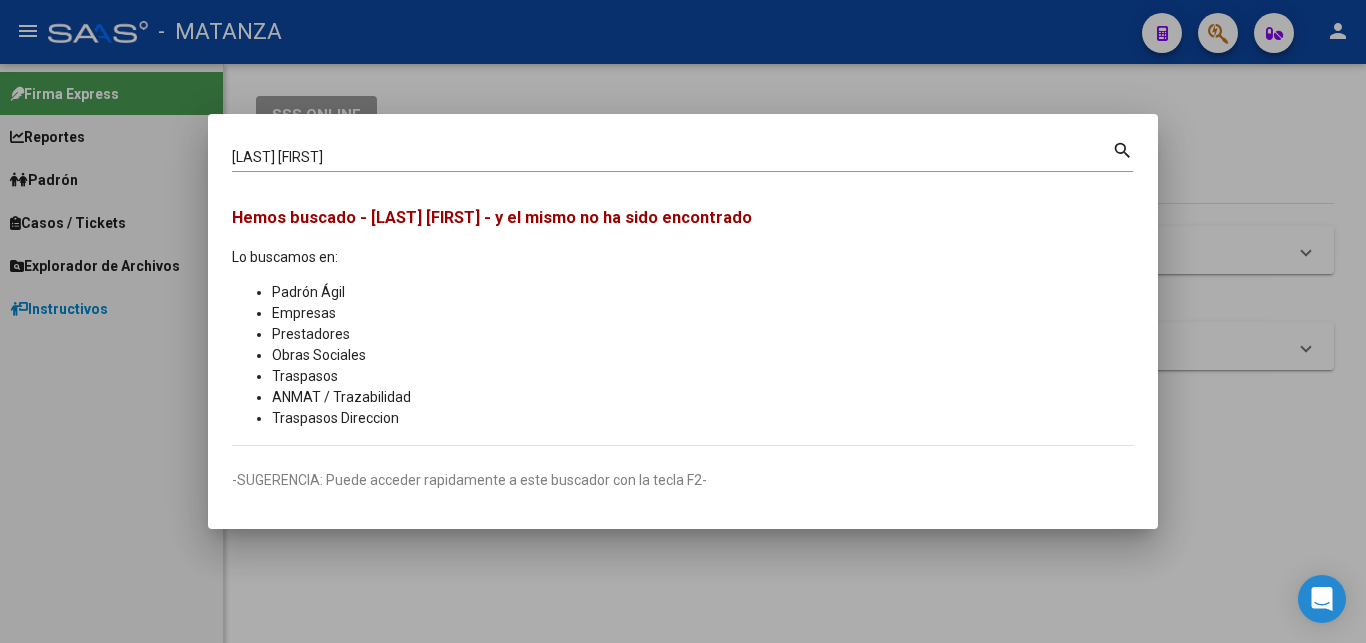 click on "Hemos buscado - [LAST] [FIRST] - y el mismo no ha sido encontrado" at bounding box center [492, 217] 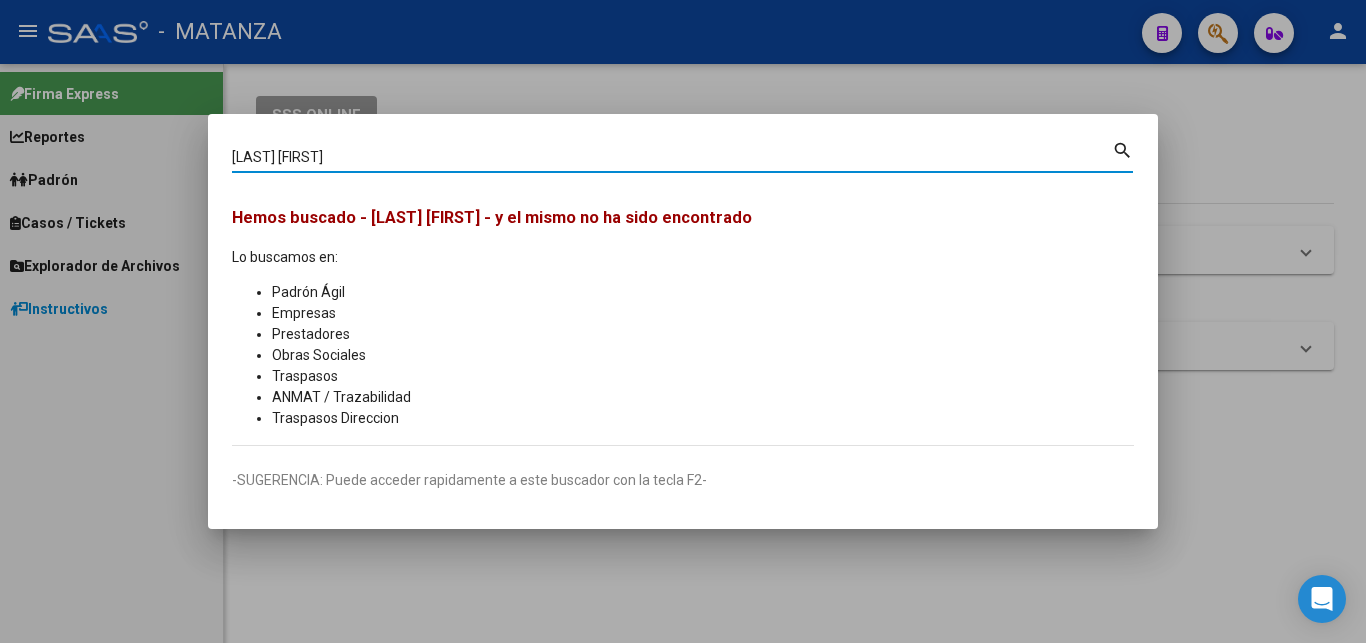 drag, startPoint x: 350, startPoint y: 153, endPoint x: 173, endPoint y: 167, distance: 177.55281 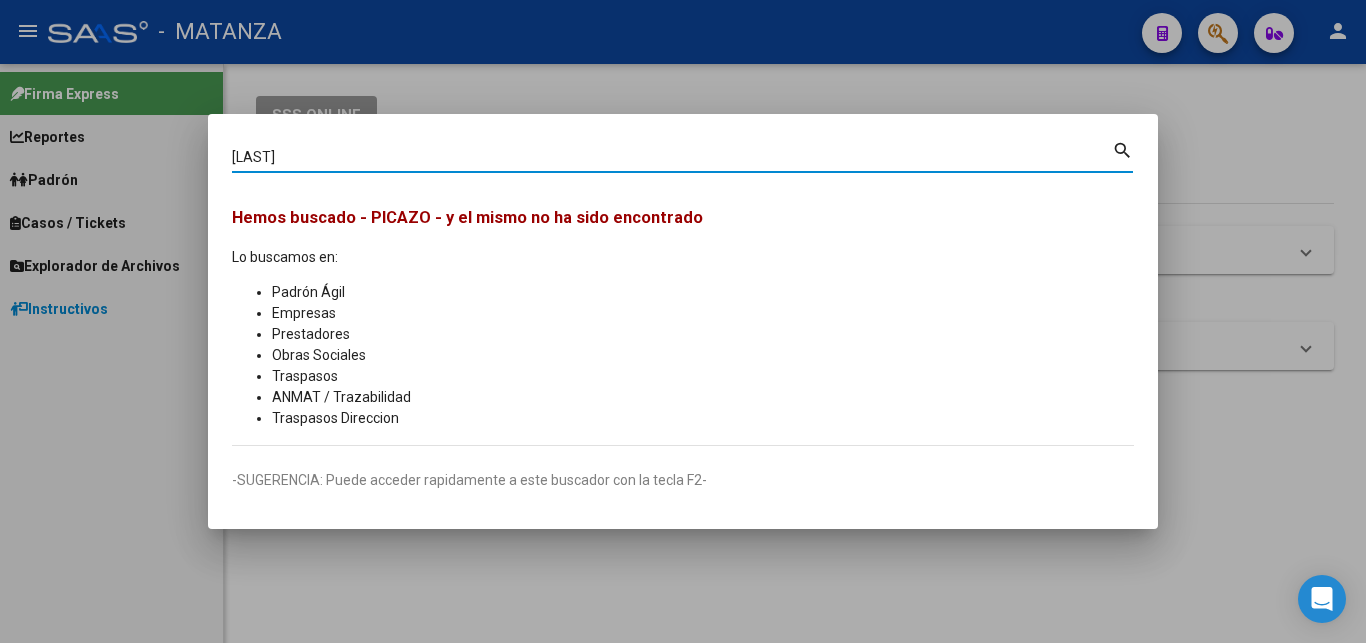 type on "[LAST]" 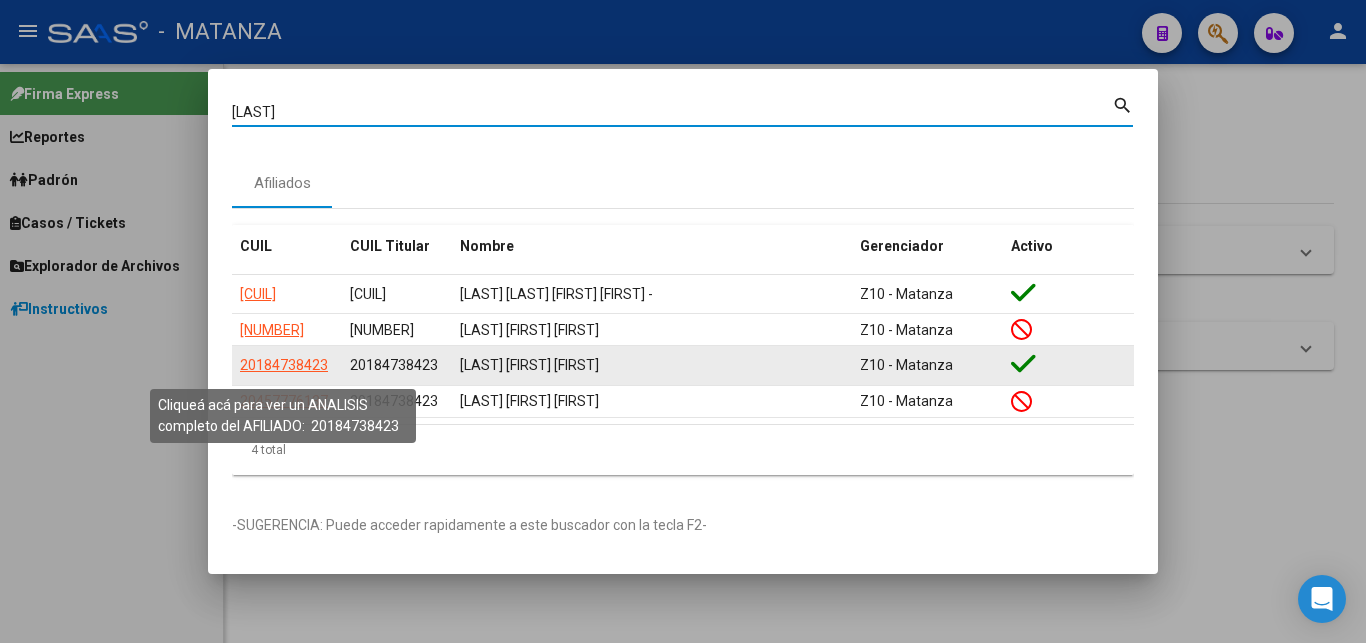 click on "20184738423" 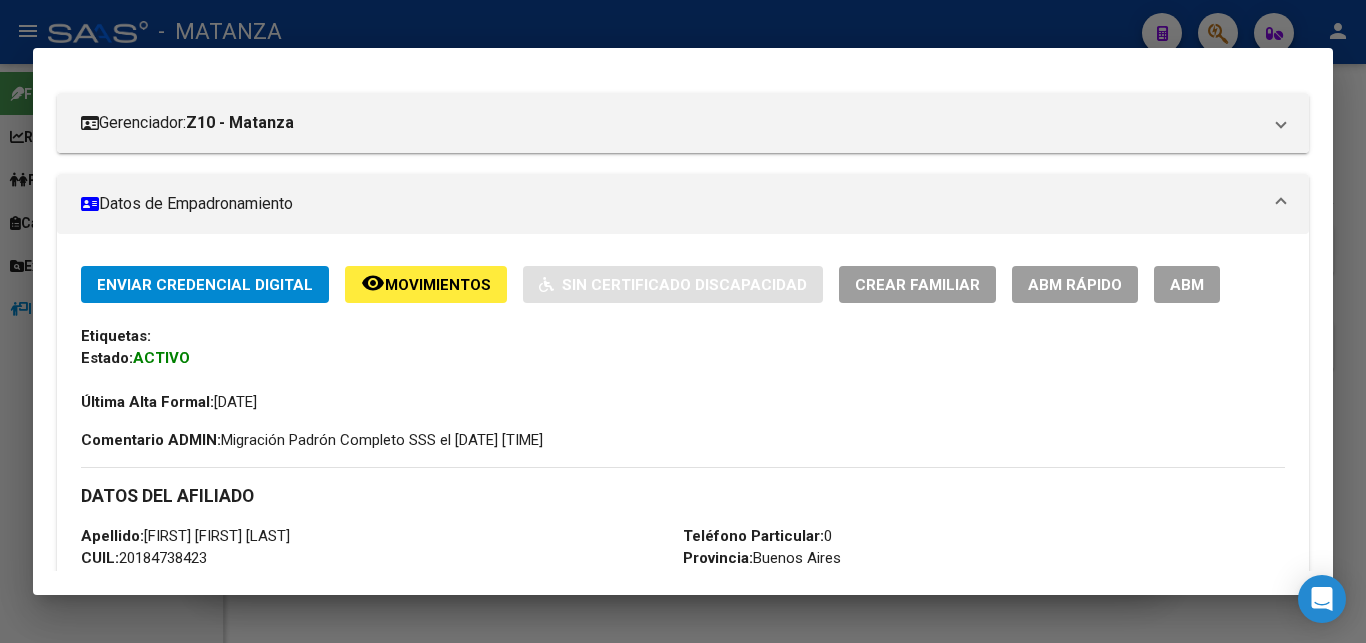 scroll, scrollTop: 102, scrollLeft: 0, axis: vertical 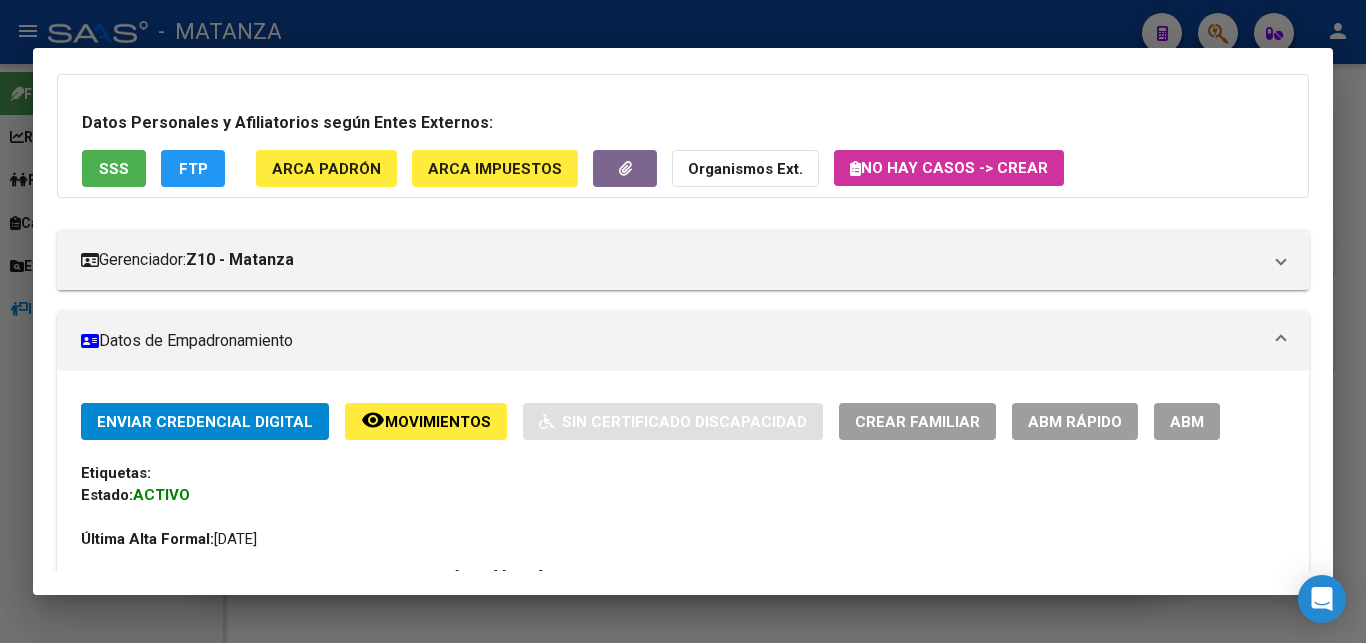 click on "SSS" at bounding box center (114, 168) 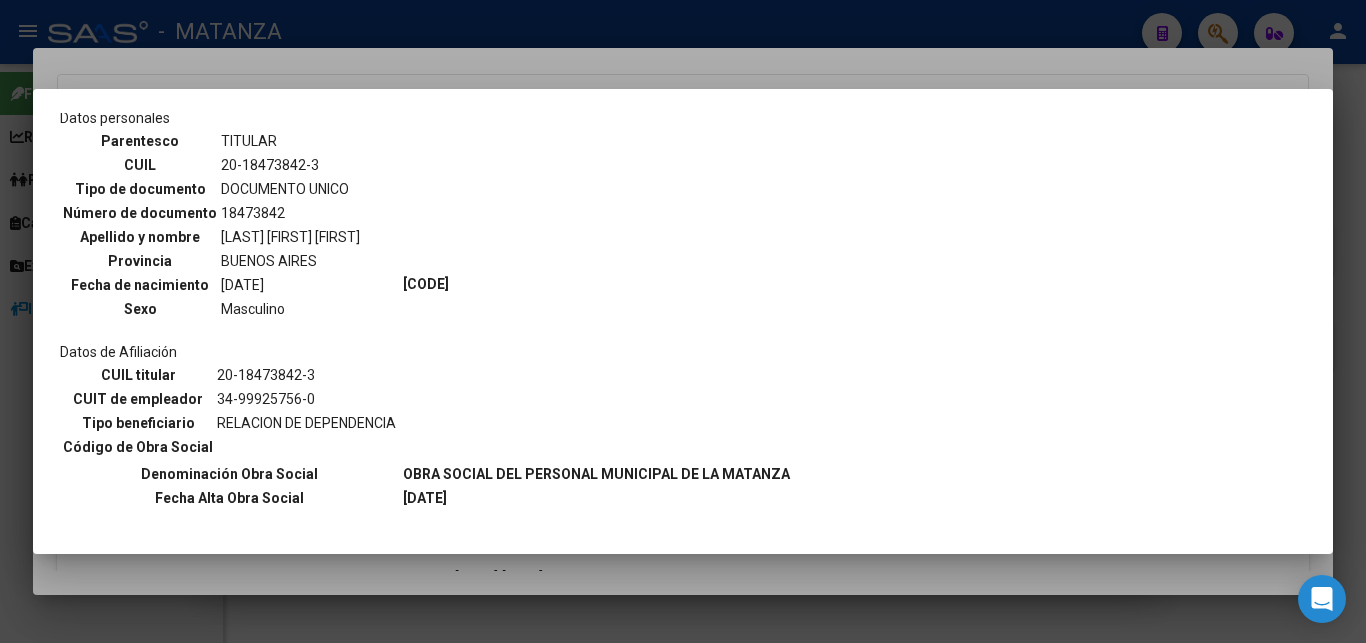 scroll, scrollTop: 0, scrollLeft: 0, axis: both 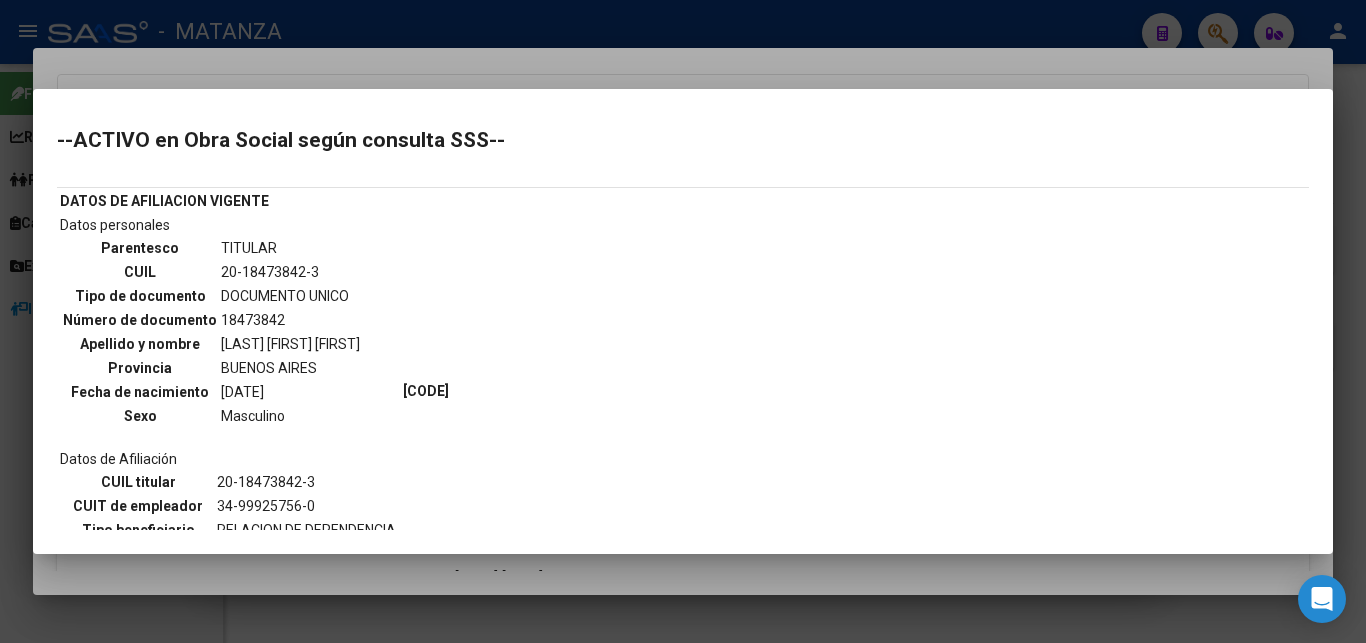 drag, startPoint x: 56, startPoint y: 194, endPoint x: 115, endPoint y: 192, distance: 59.03389 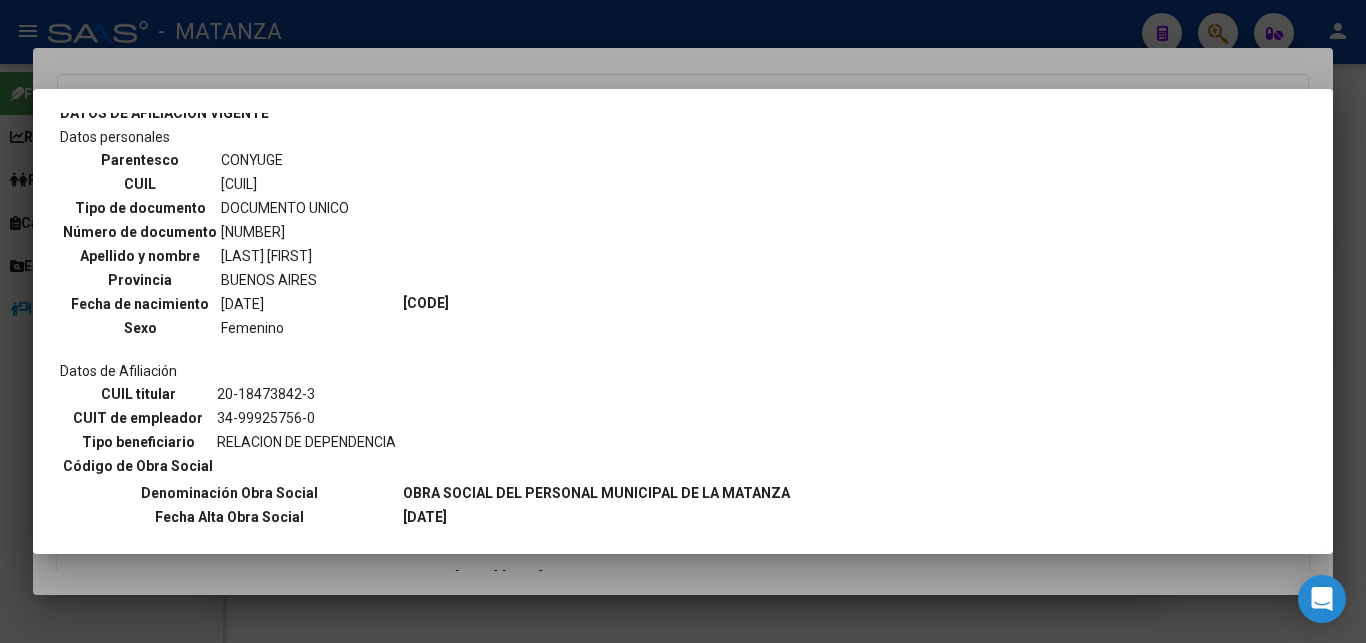 scroll, scrollTop: 739, scrollLeft: 0, axis: vertical 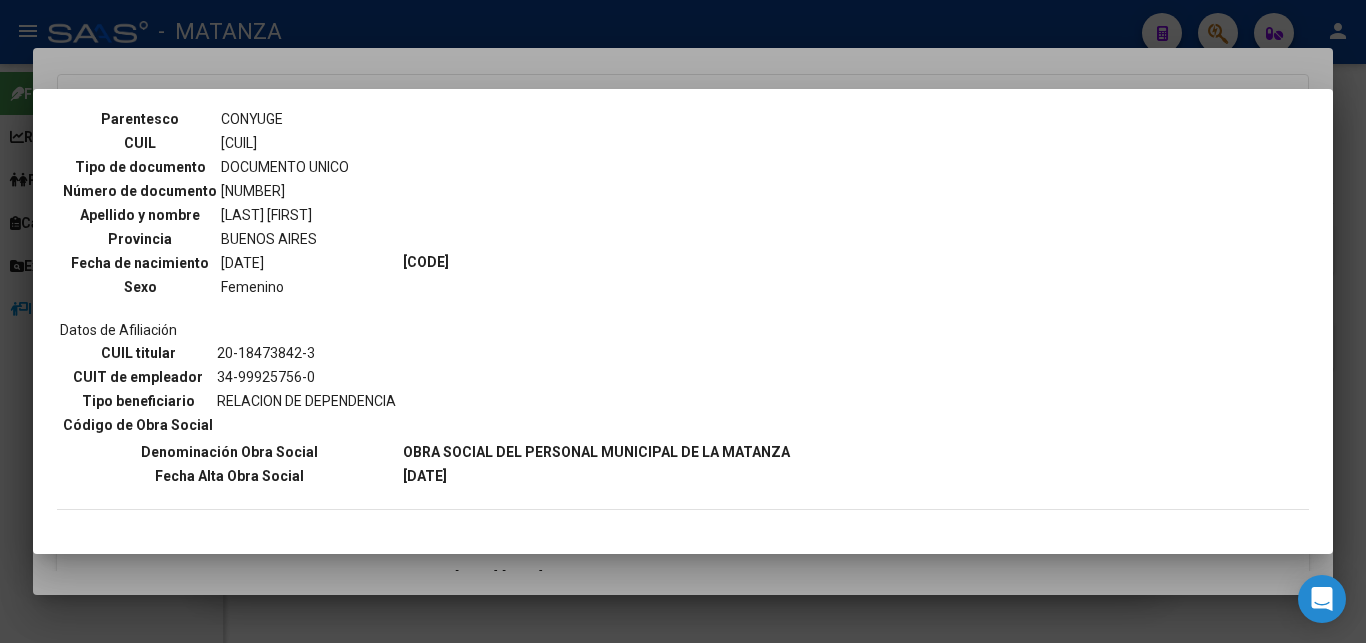 drag, startPoint x: 55, startPoint y: 197, endPoint x: 523, endPoint y: 495, distance: 554.8225 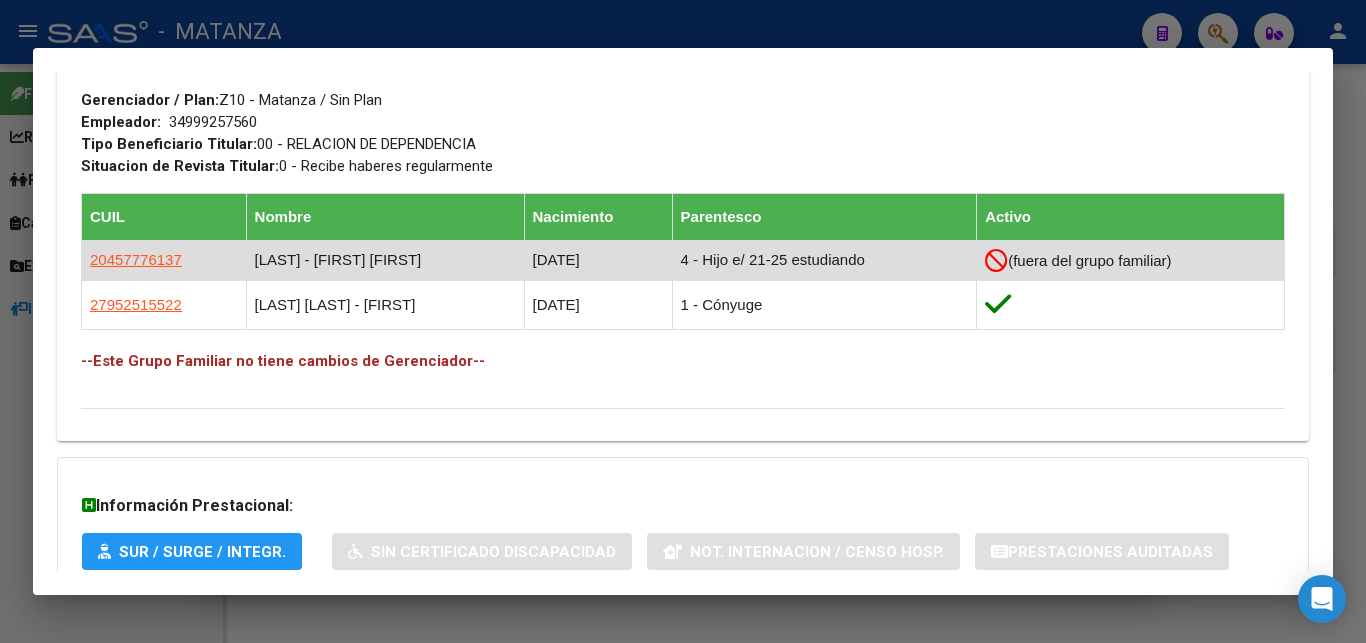 scroll, scrollTop: 1020, scrollLeft: 0, axis: vertical 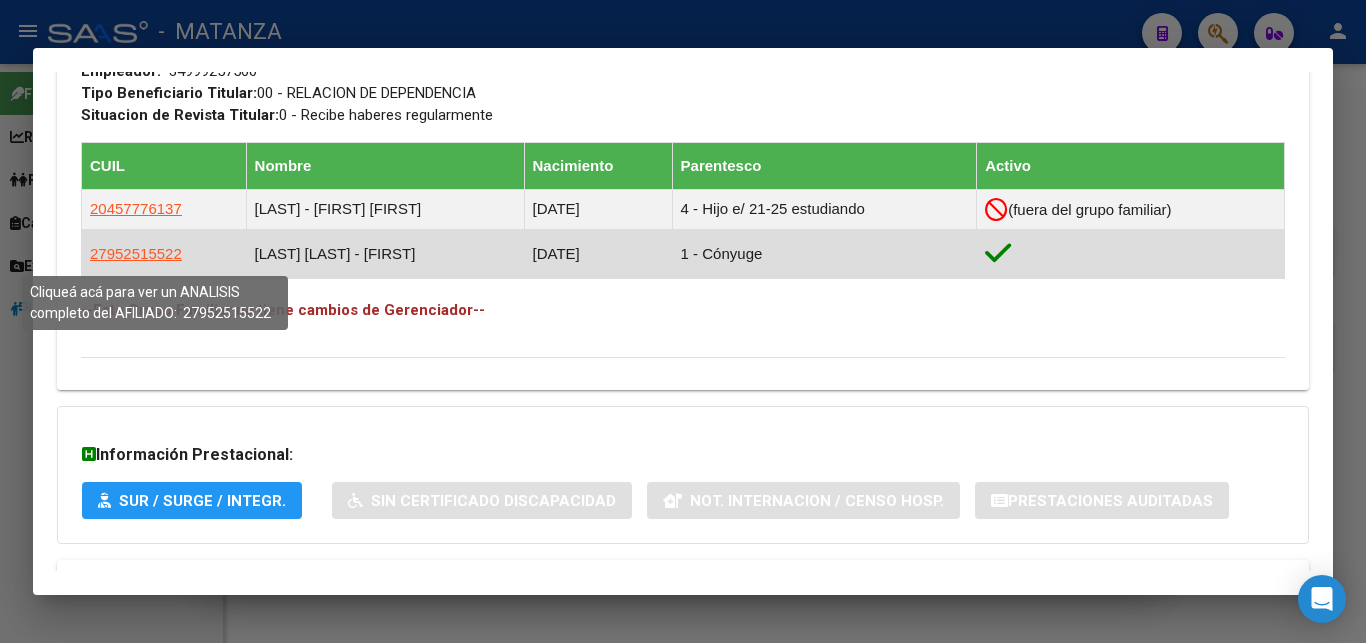 click on "27952515522" at bounding box center (136, 253) 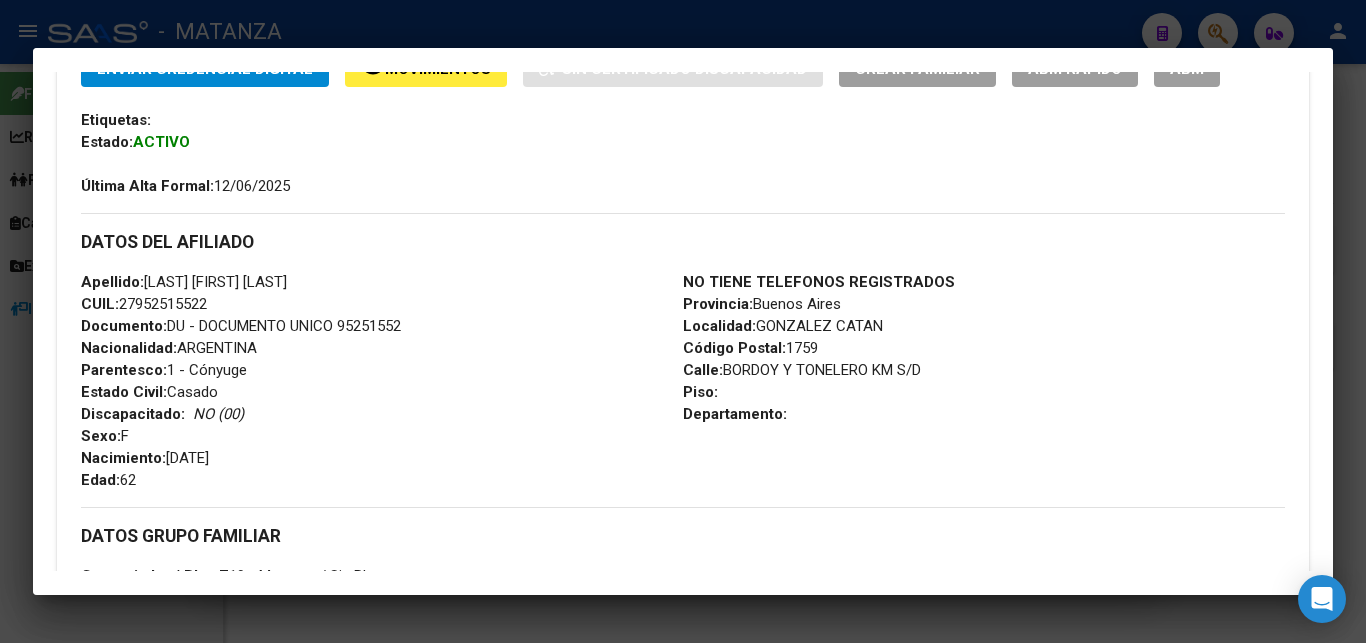 scroll, scrollTop: 408, scrollLeft: 0, axis: vertical 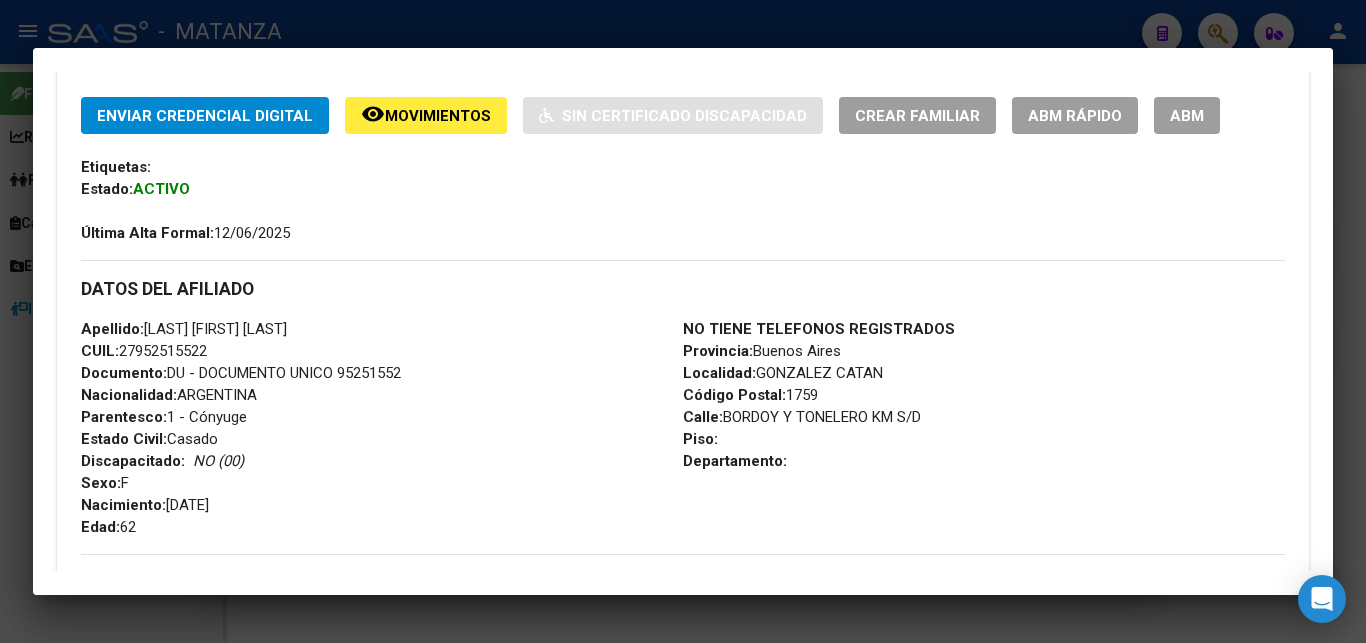 click on "remove_red_eye Movimientos" 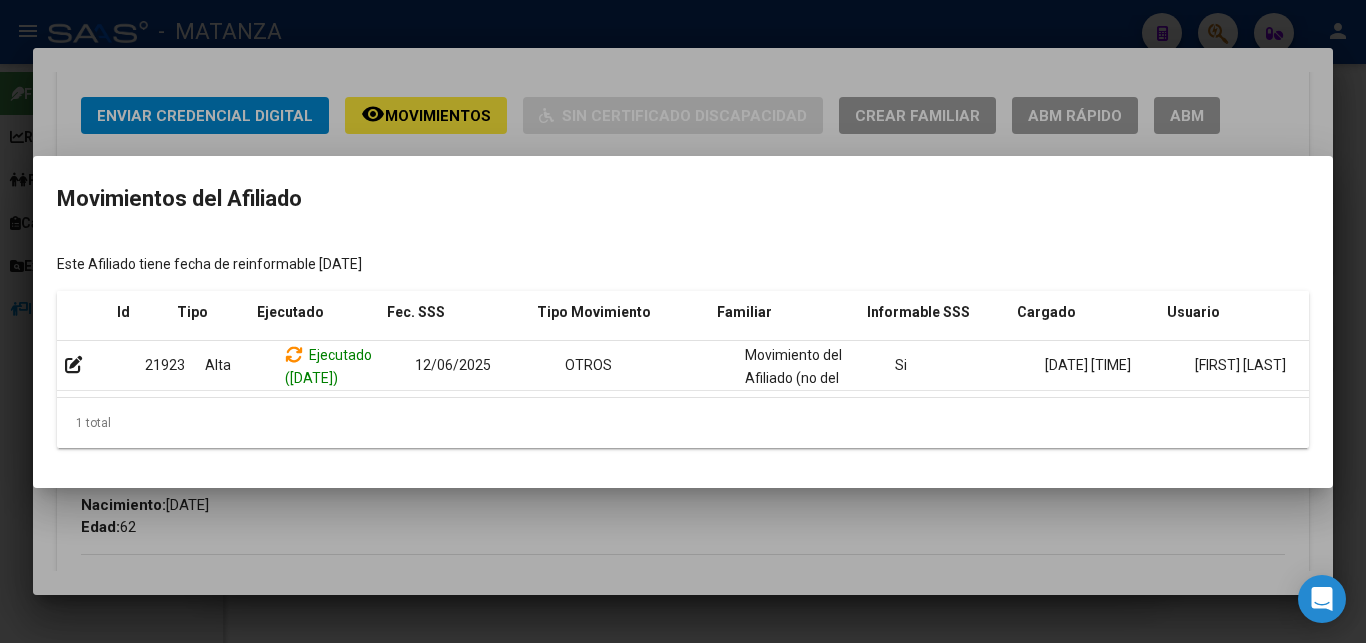 scroll, scrollTop: 0, scrollLeft: 28, axis: horizontal 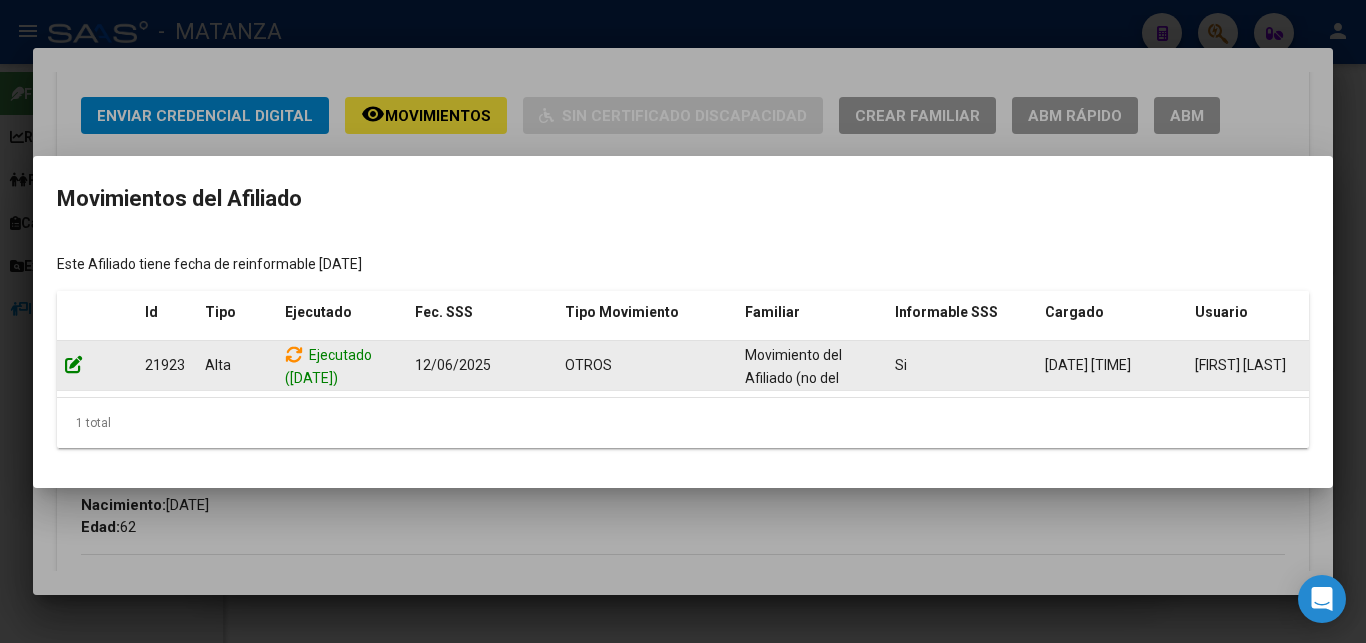 click 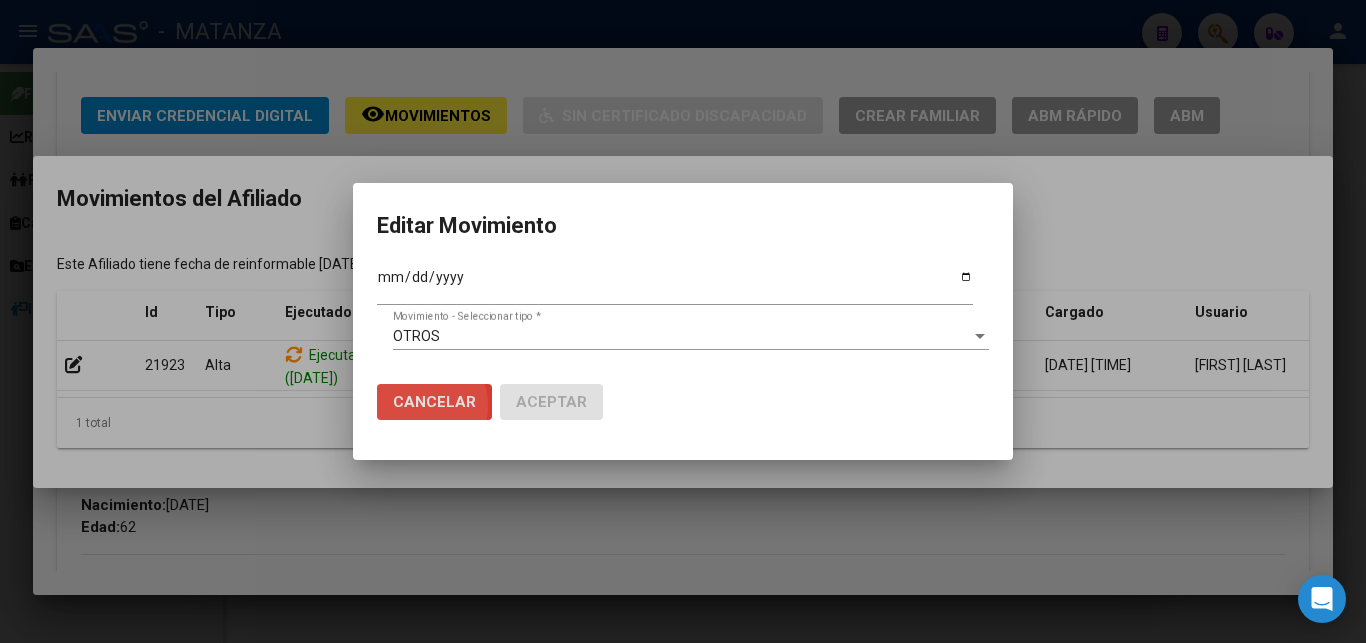 click on "Cancelar" 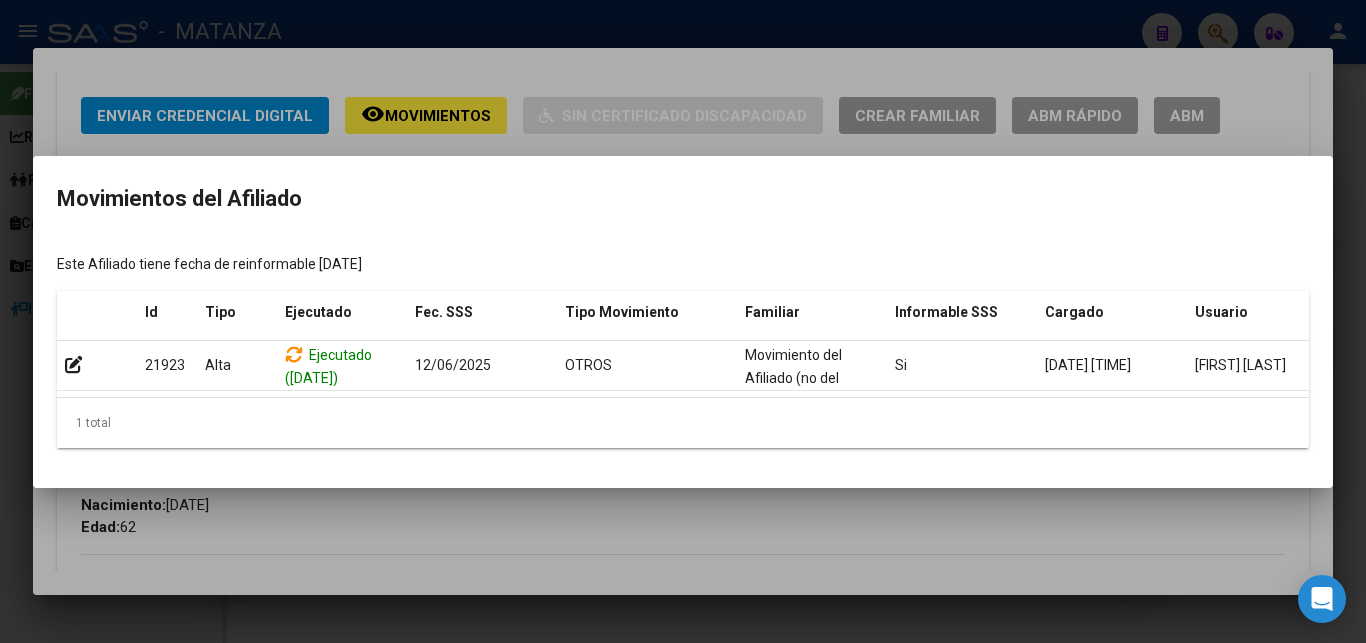 click at bounding box center [683, 321] 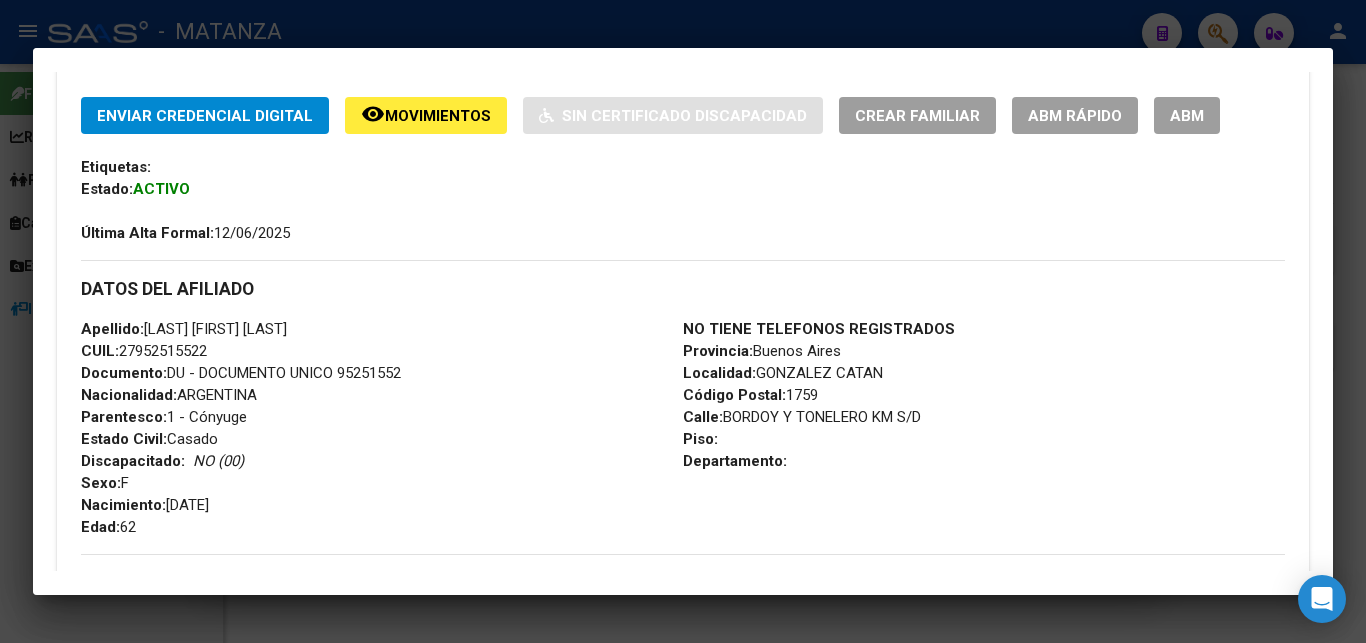 click on "ABM" at bounding box center [1187, 116] 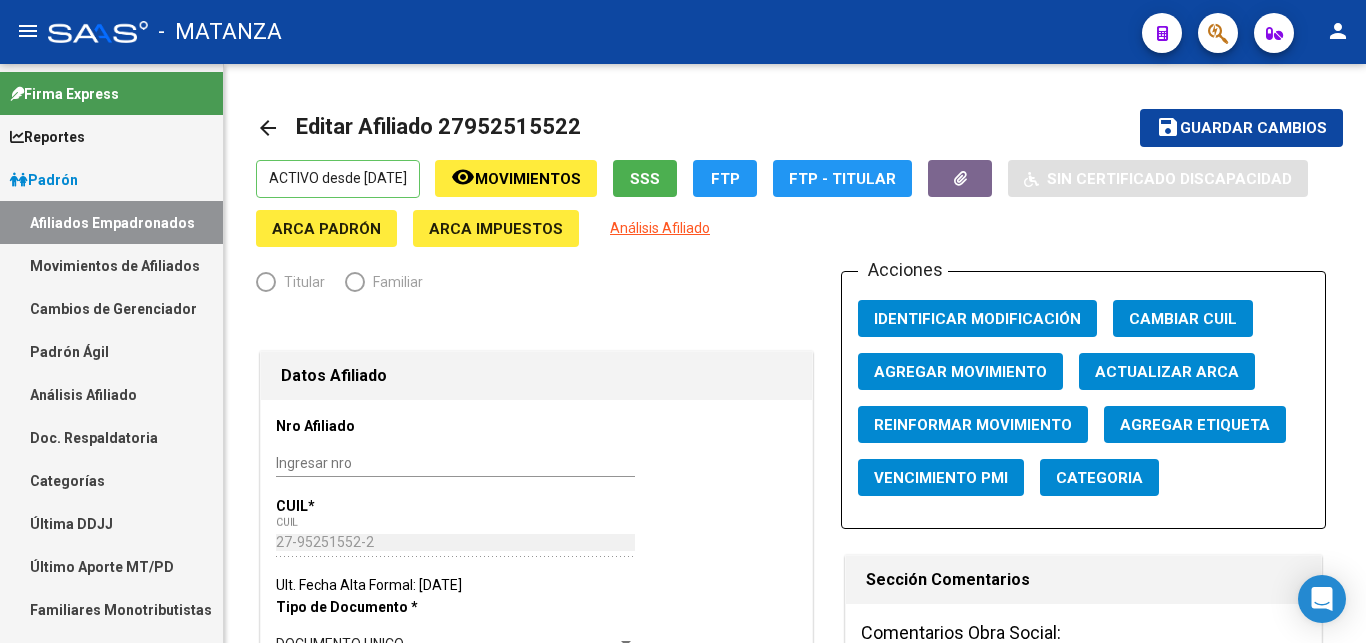 radio on "true" 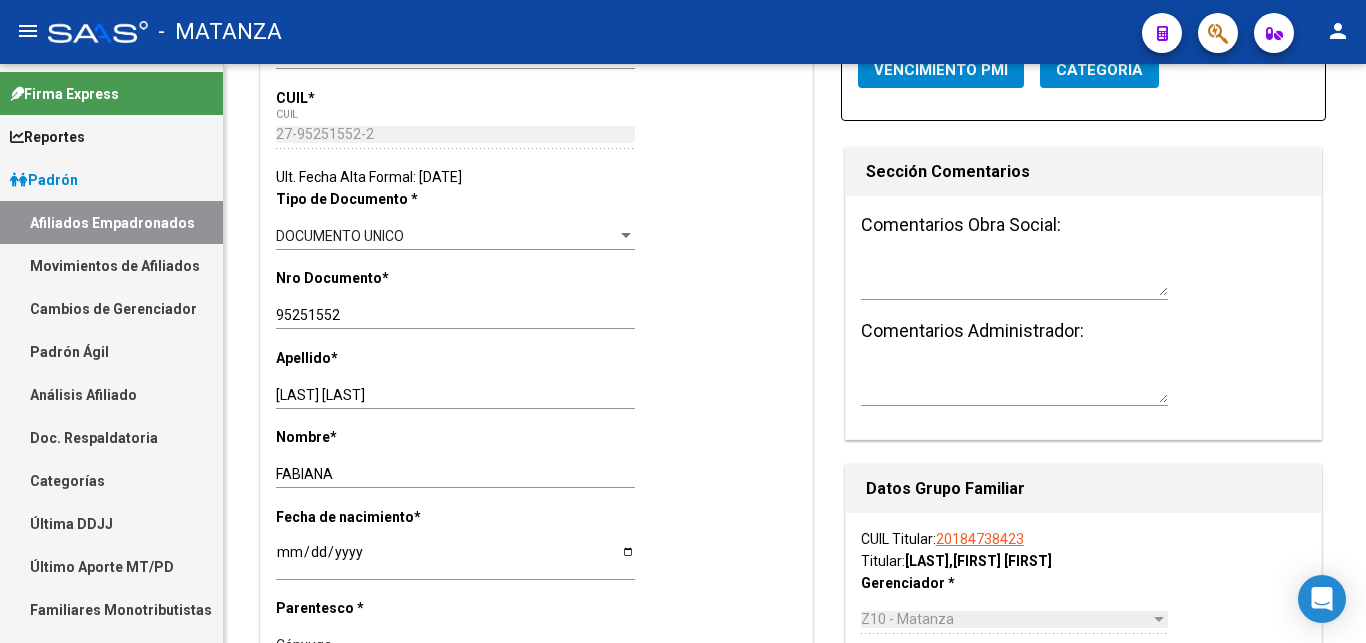 scroll, scrollTop: 0, scrollLeft: 0, axis: both 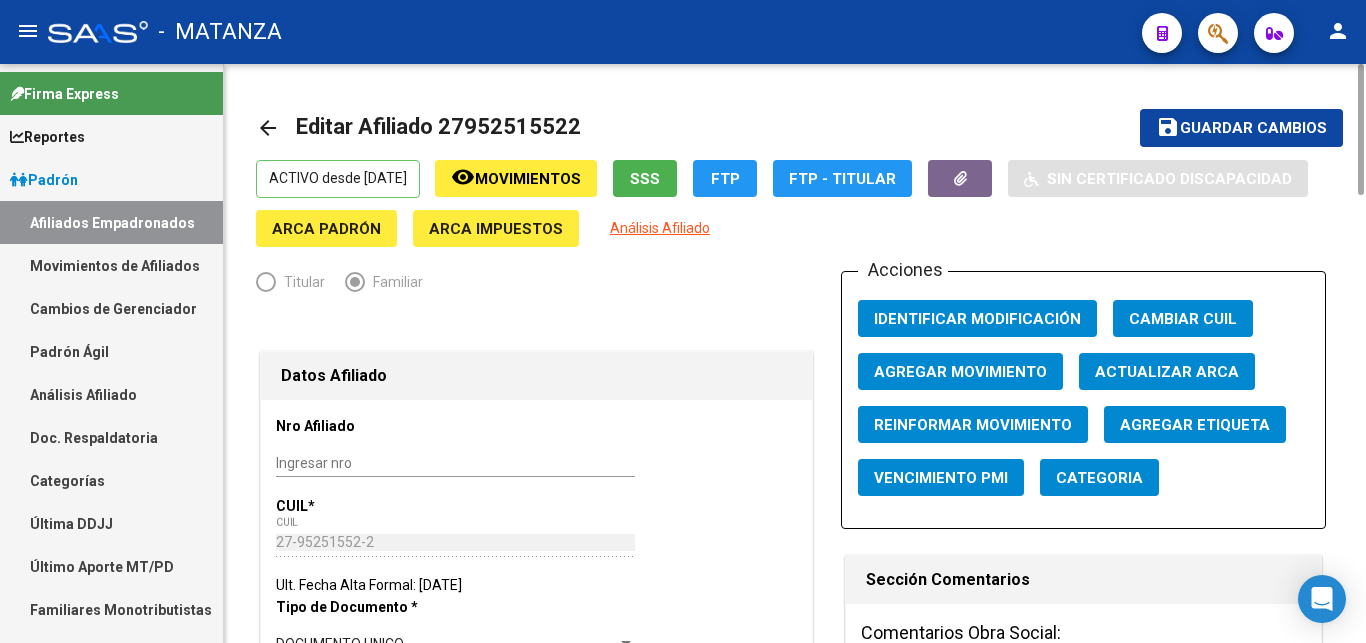click on "FTP" 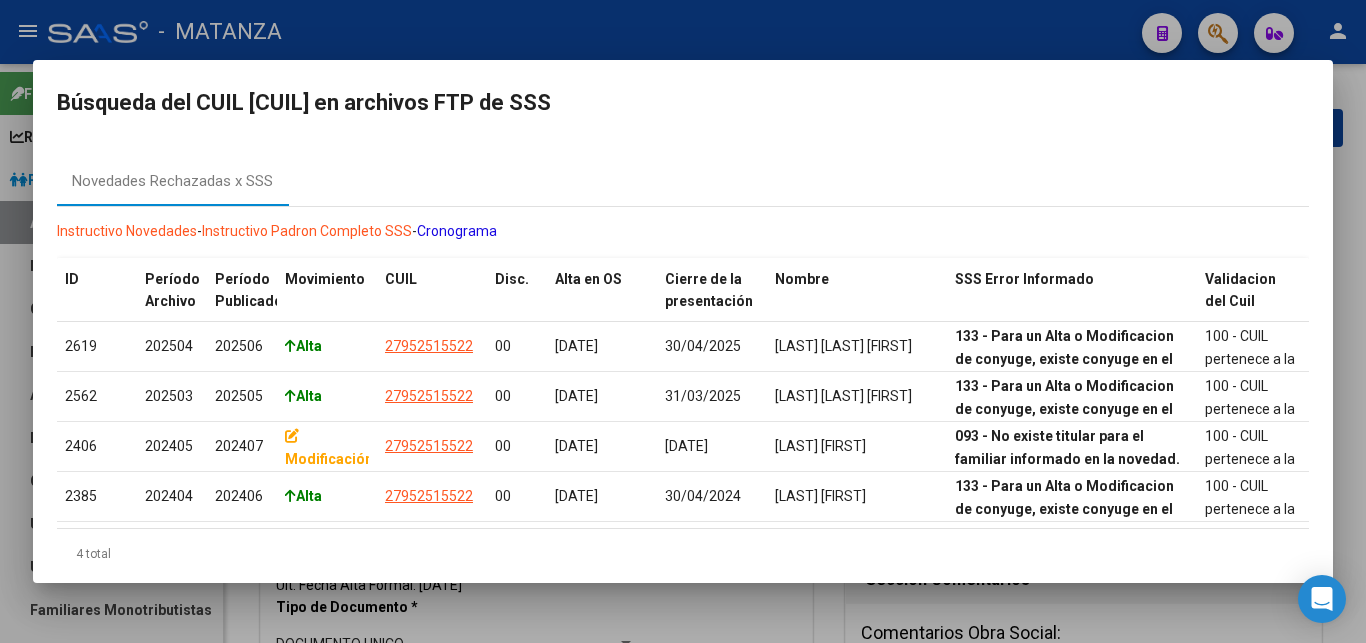 scroll, scrollTop: 53, scrollLeft: 0, axis: vertical 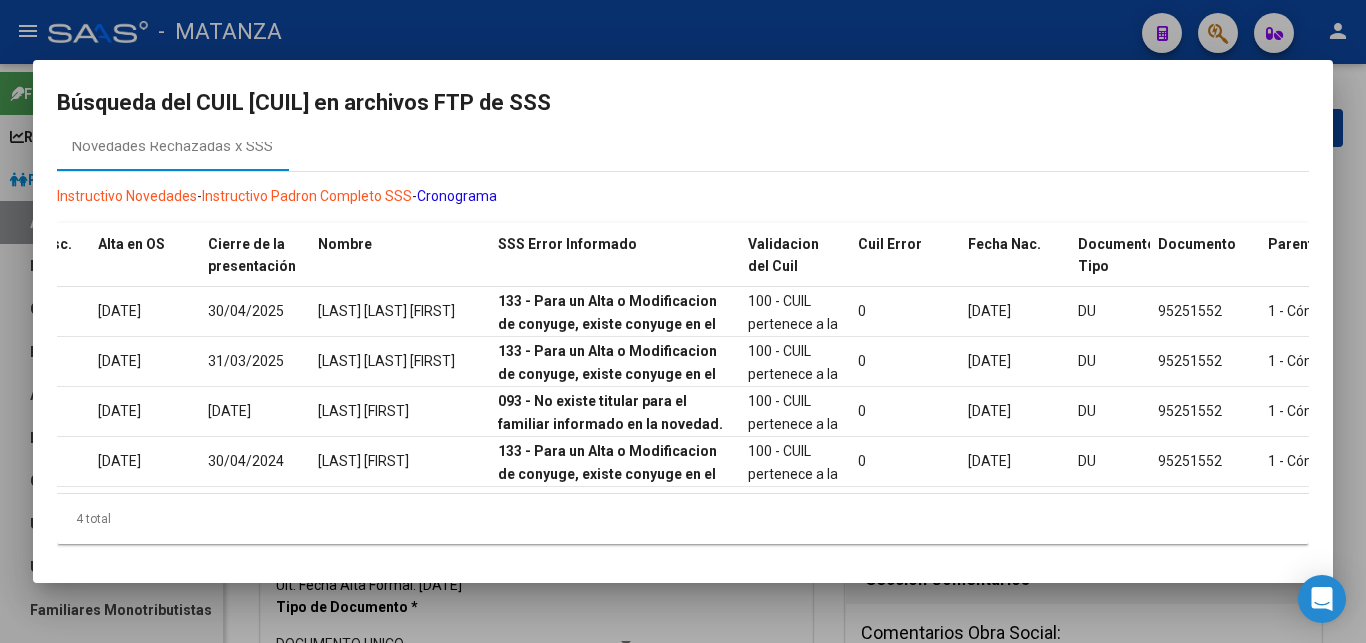 click at bounding box center (683, 321) 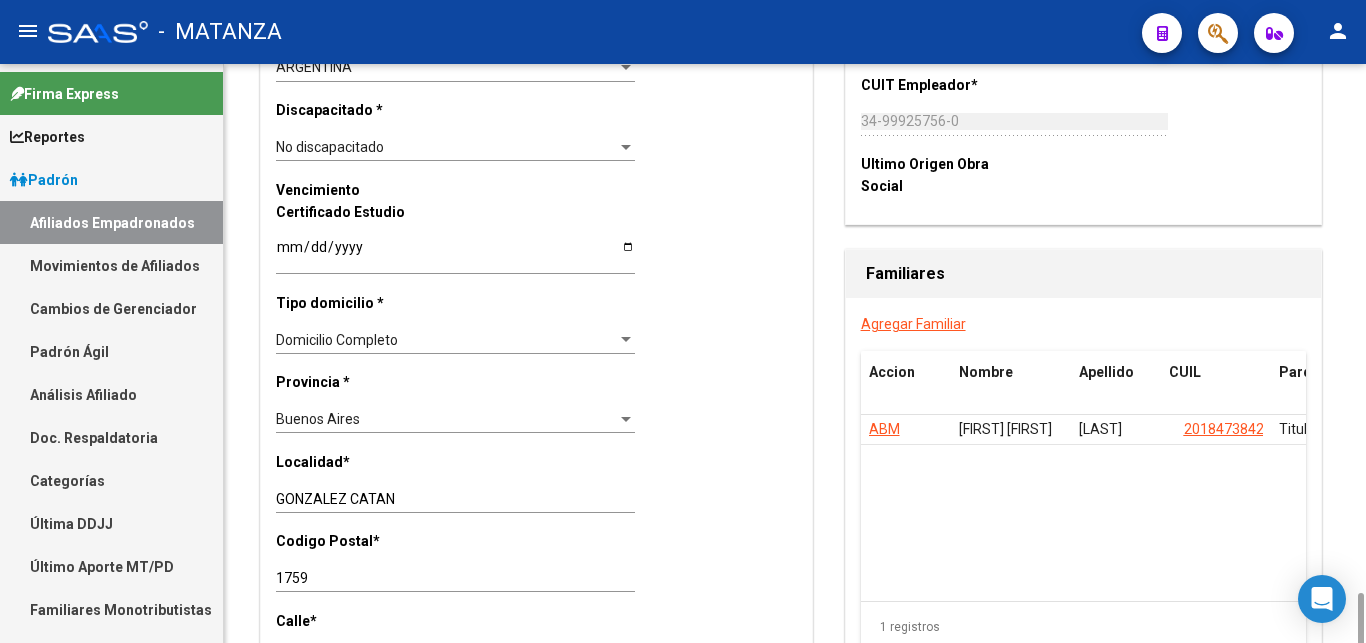scroll, scrollTop: 1428, scrollLeft: 0, axis: vertical 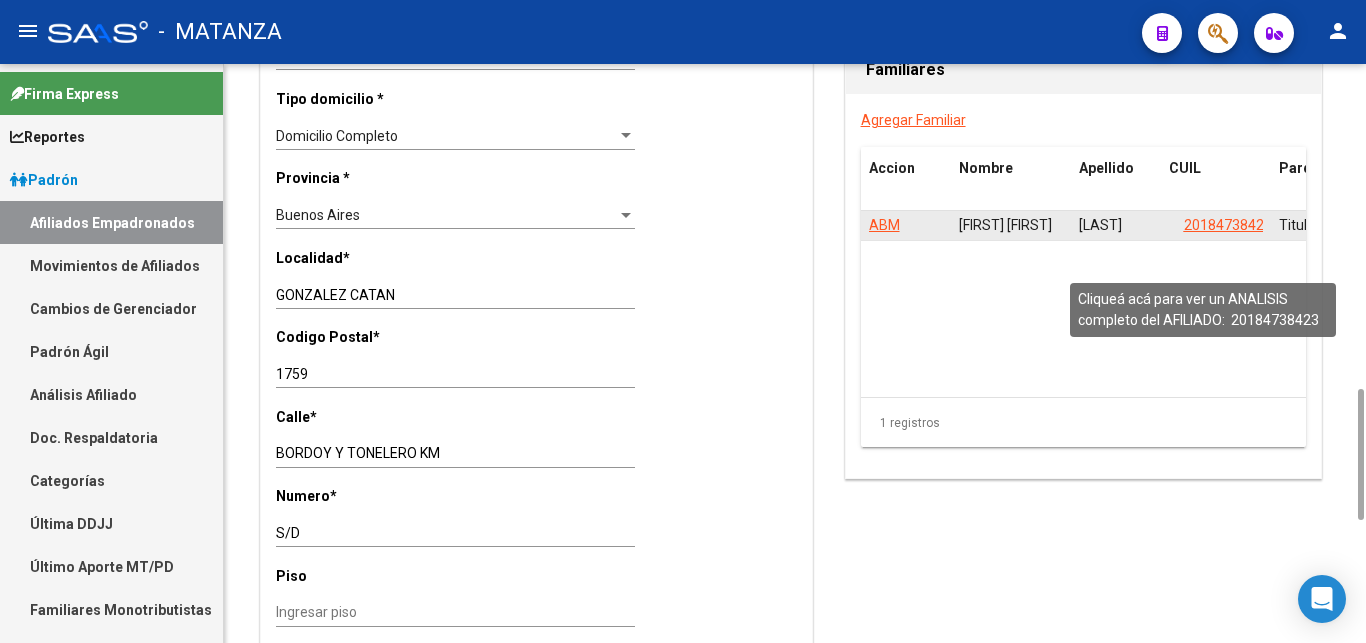 click on "20184738423" 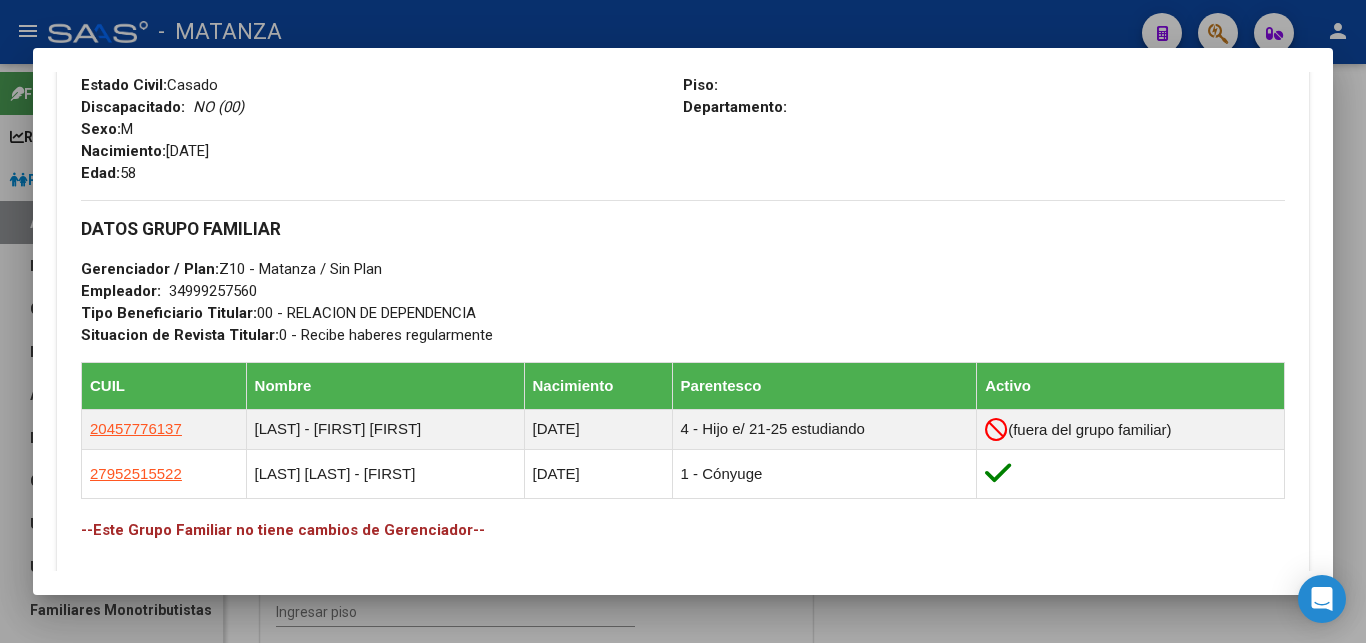 scroll, scrollTop: 816, scrollLeft: 0, axis: vertical 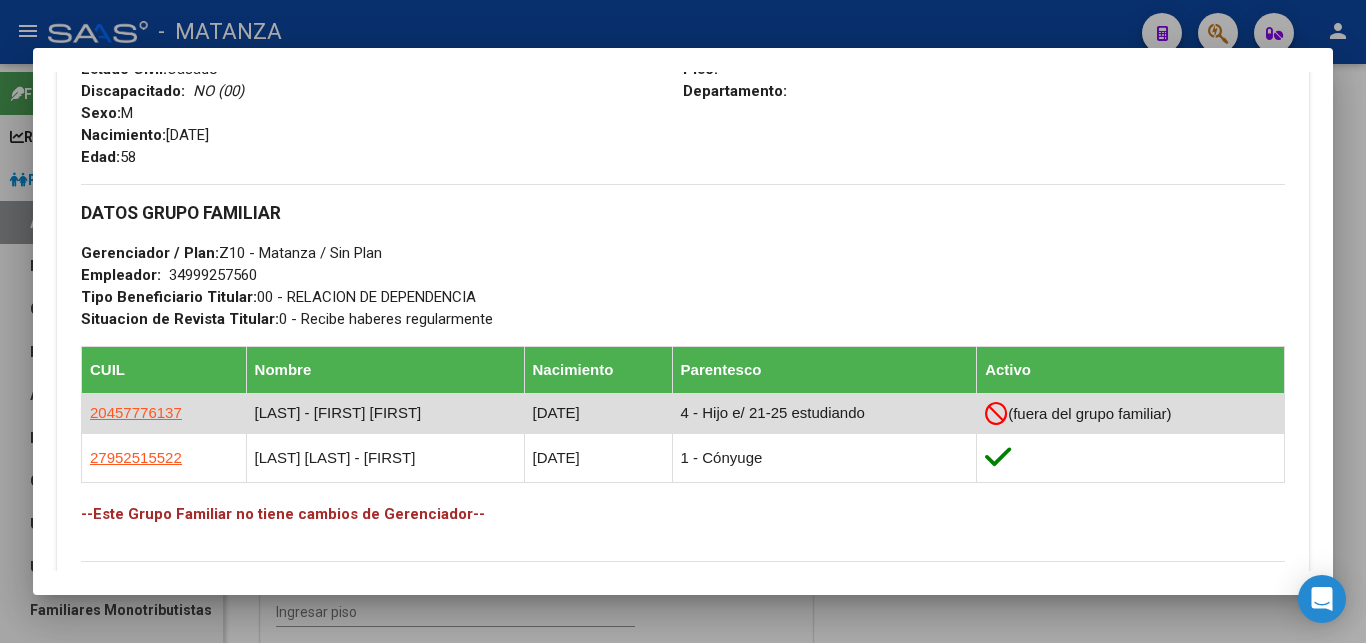 click on "4 - Hijo e/ 21-25 estudiando" at bounding box center [824, 413] 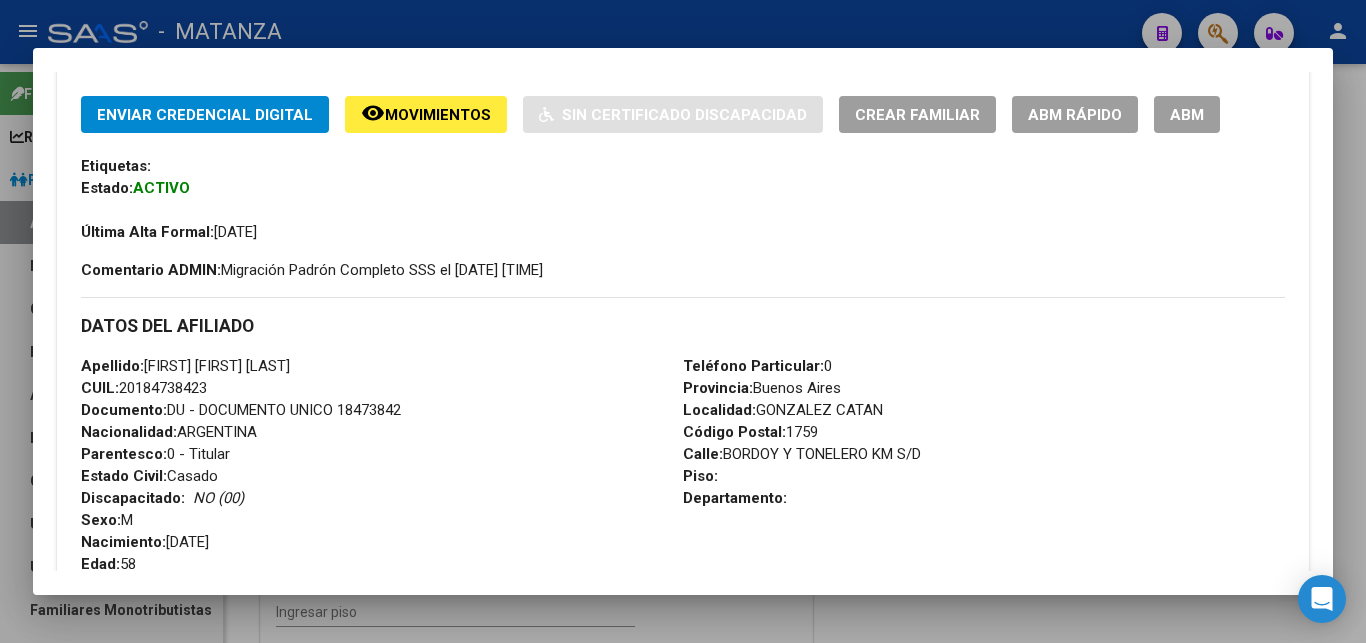 scroll, scrollTop: 408, scrollLeft: 0, axis: vertical 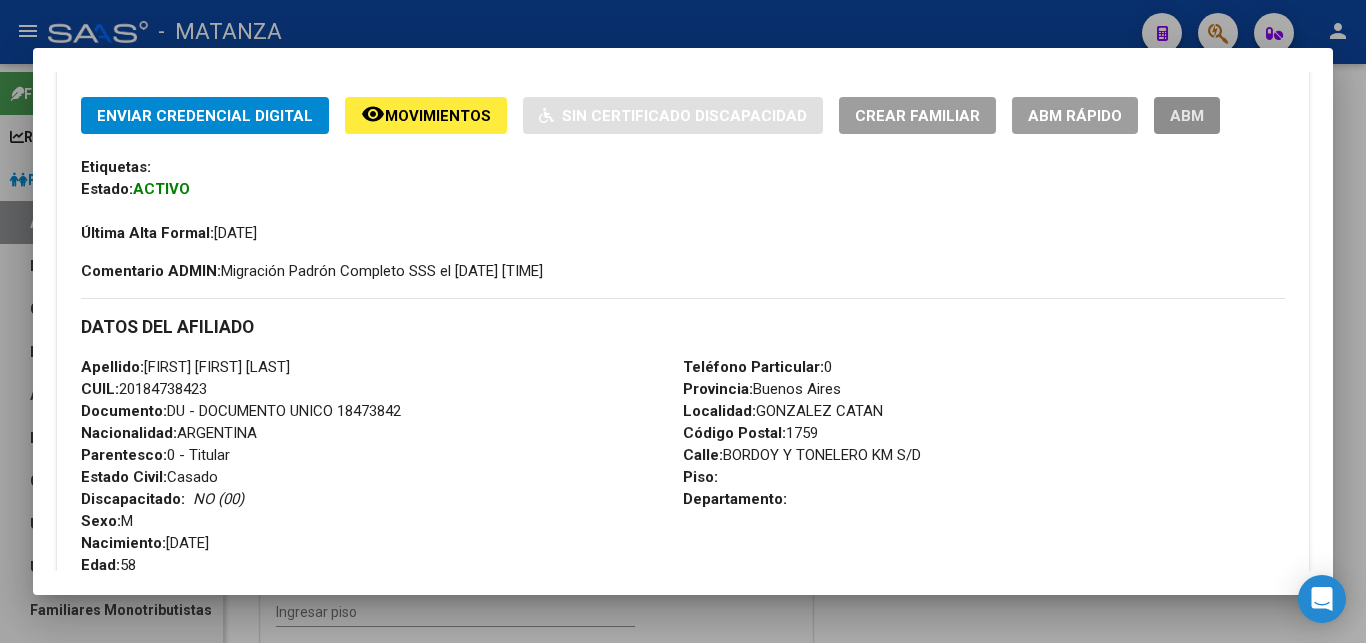 click on "ABM" at bounding box center (1187, 116) 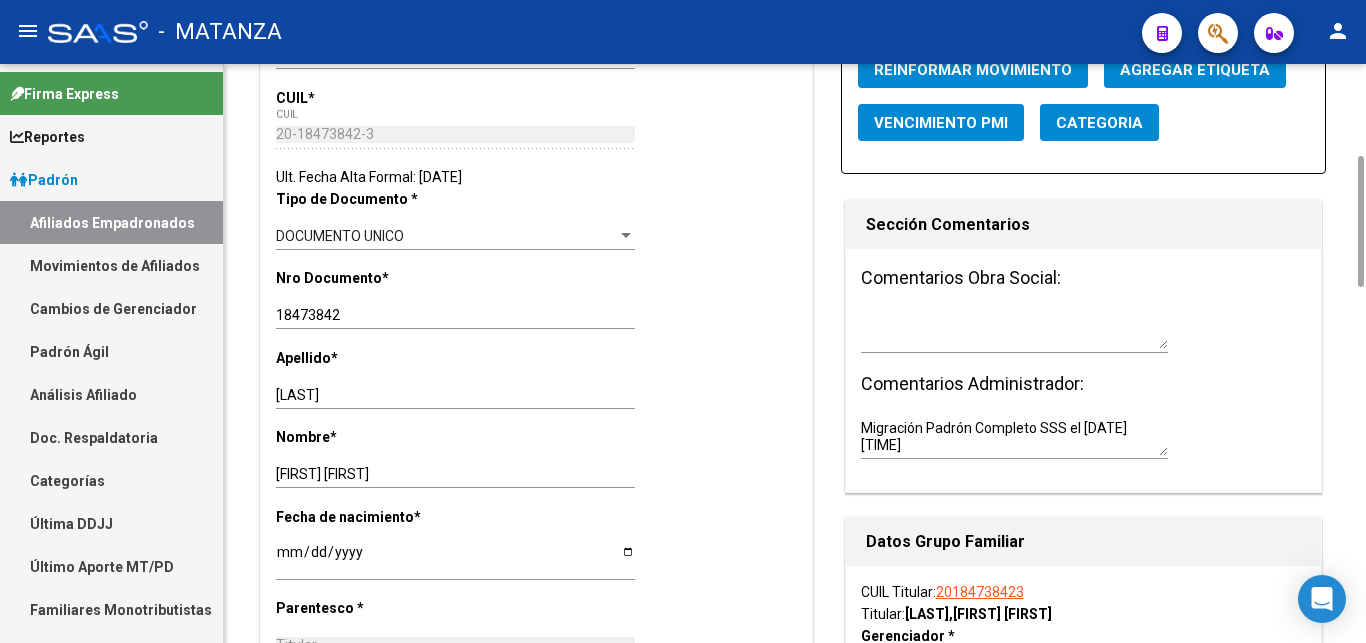 scroll, scrollTop: 0, scrollLeft: 0, axis: both 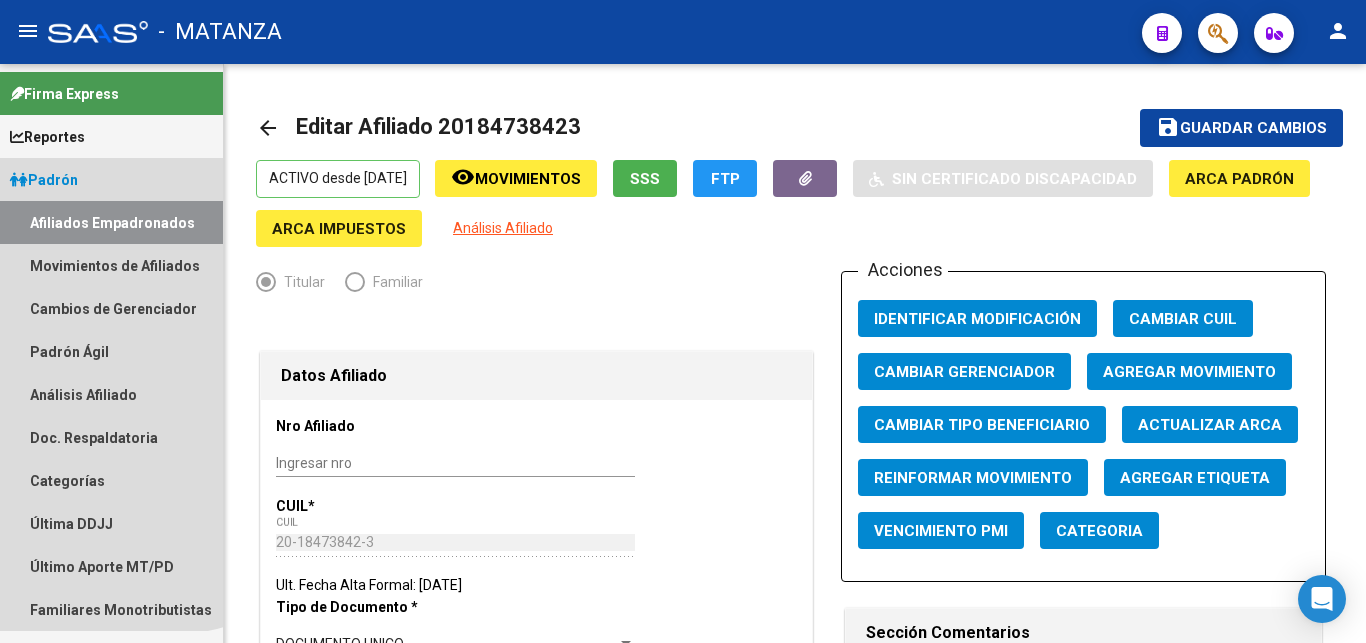 click on "Padrón" at bounding box center (111, 179) 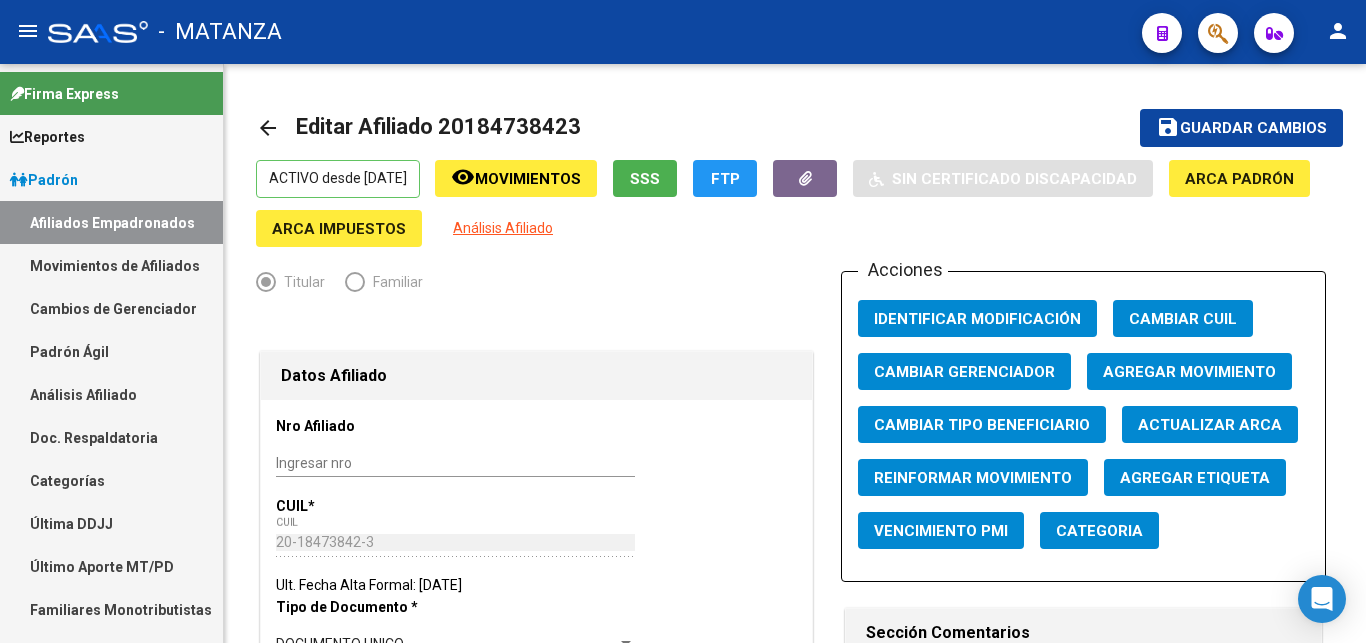 click on "-   MATANZA" 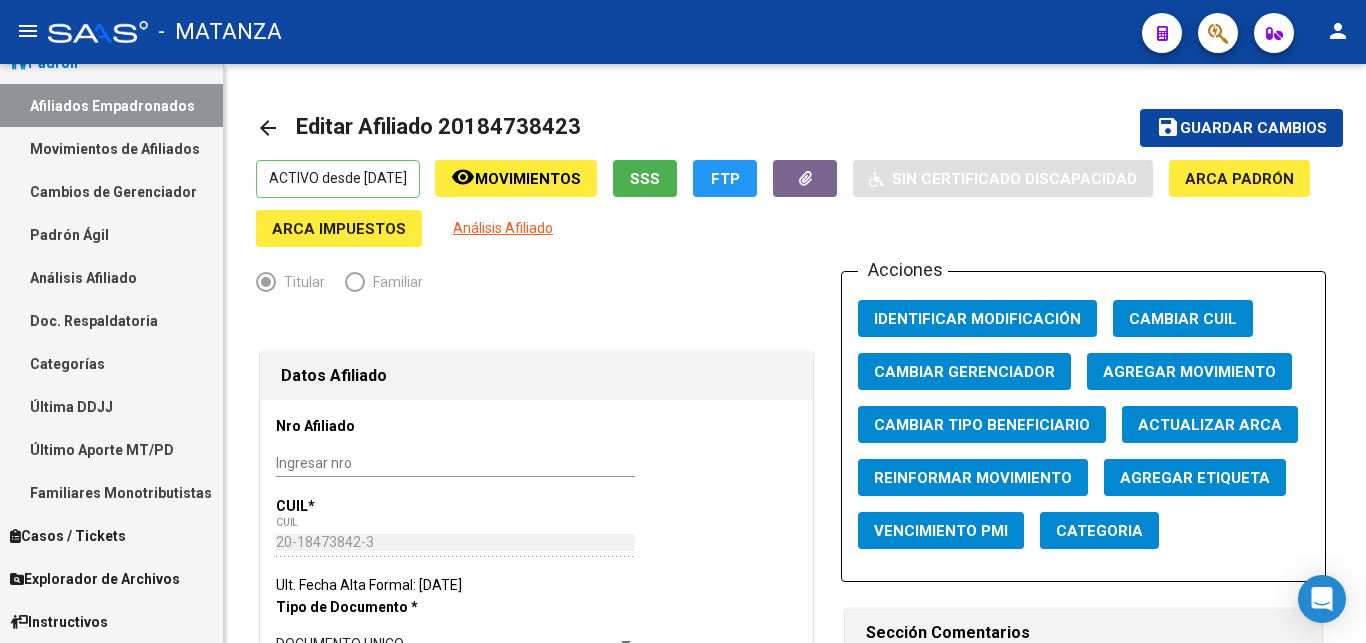 click on "Explorador de Archivos" at bounding box center [95, 579] 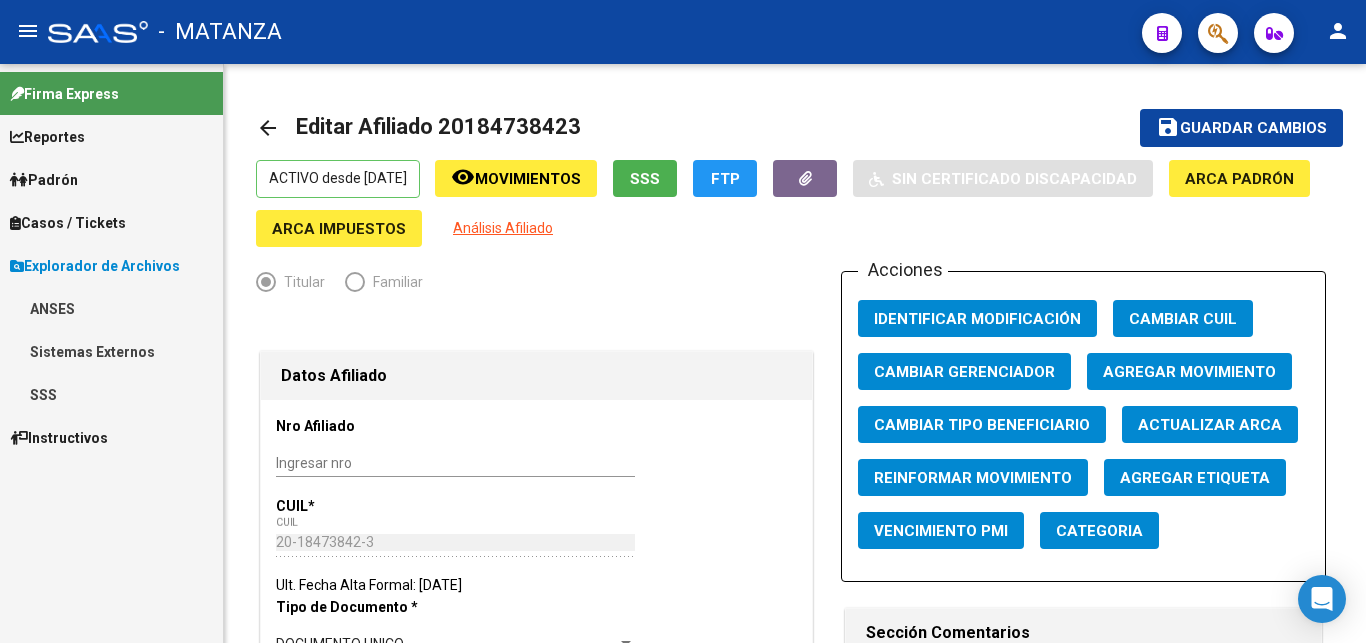 scroll, scrollTop: 0, scrollLeft: 0, axis: both 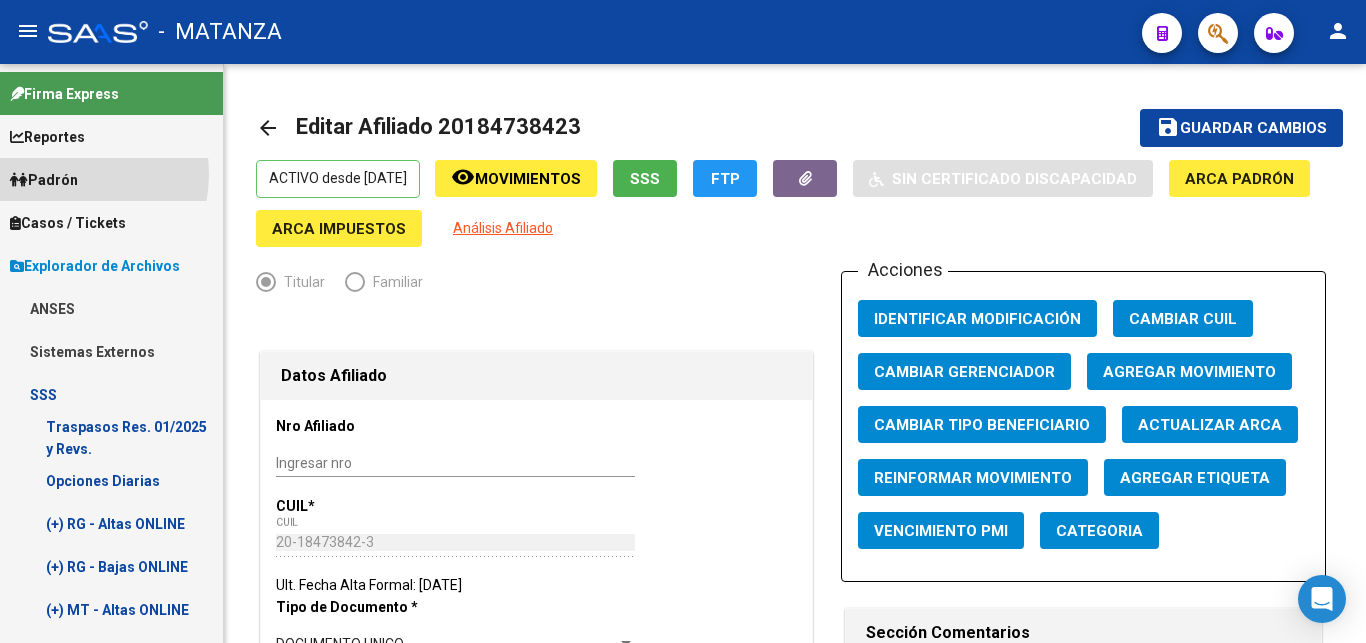 click on "Padrón" at bounding box center [44, 180] 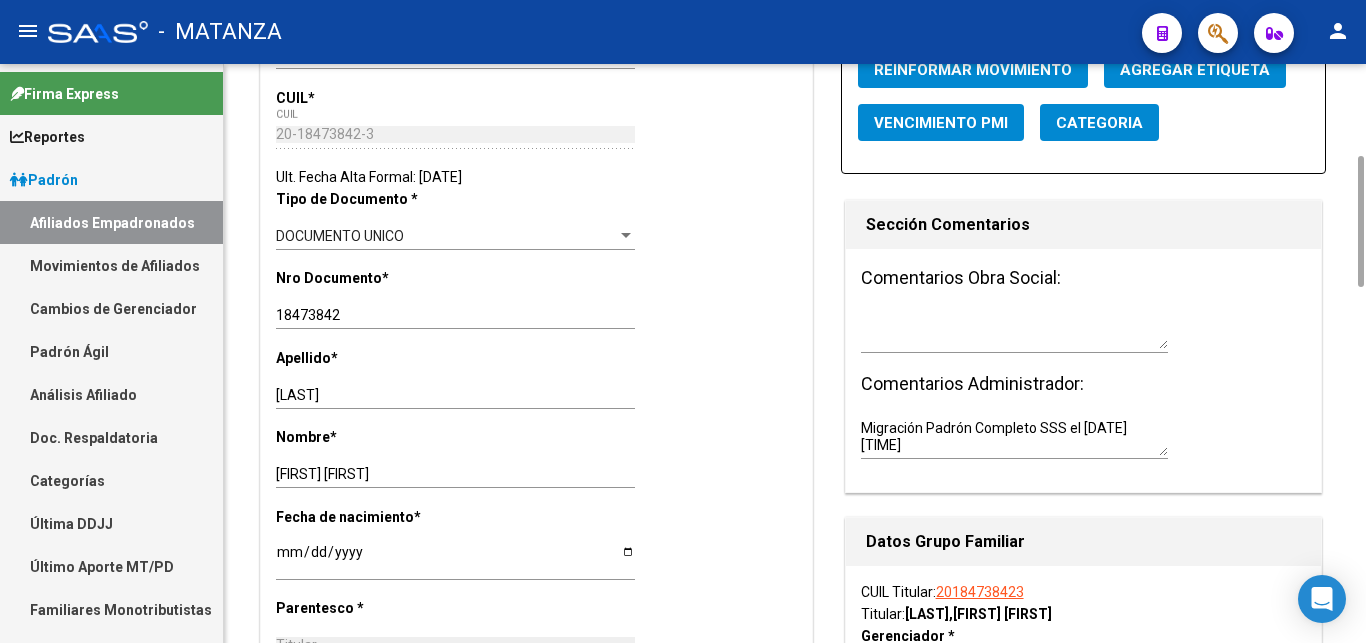 scroll, scrollTop: 0, scrollLeft: 0, axis: both 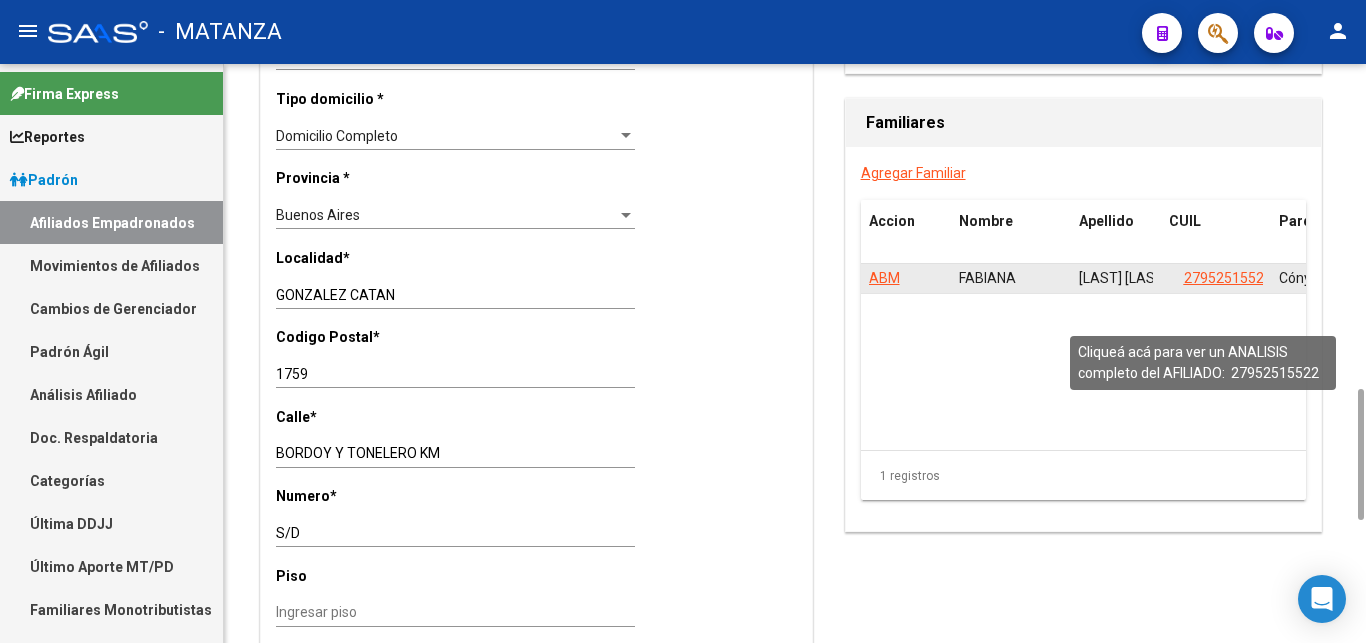 click on "27952515522" 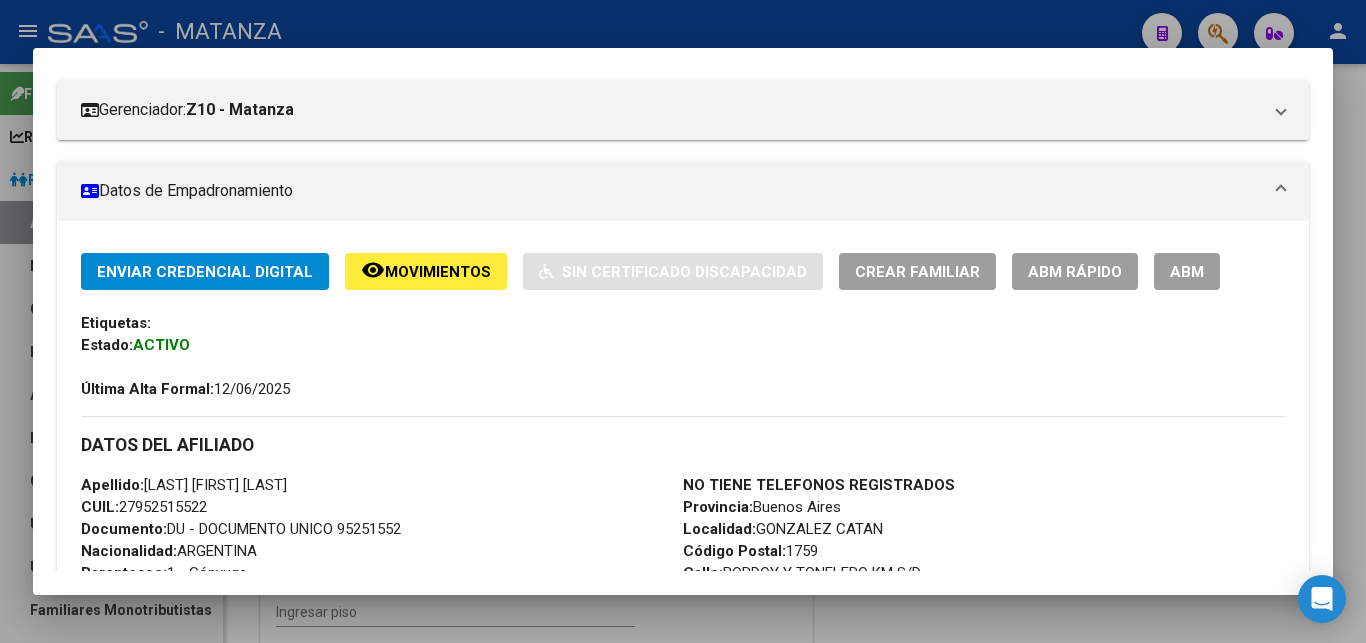 scroll, scrollTop: 0, scrollLeft: 0, axis: both 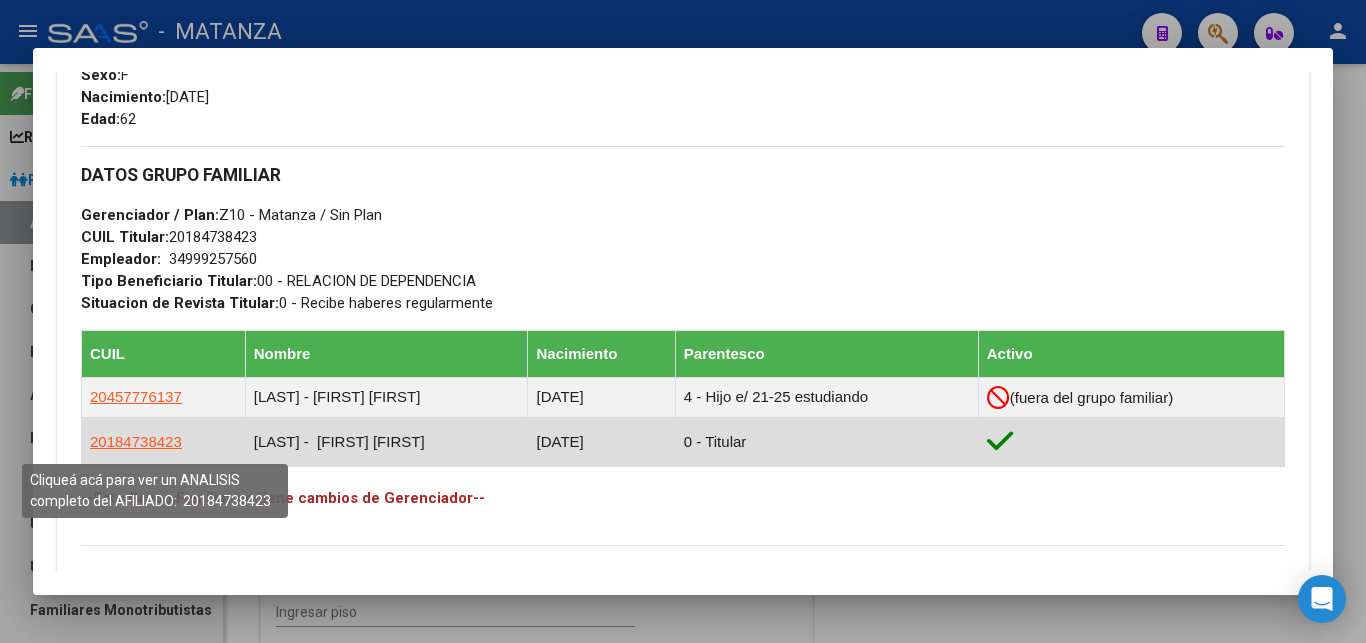 click on "20184738423" at bounding box center (136, 441) 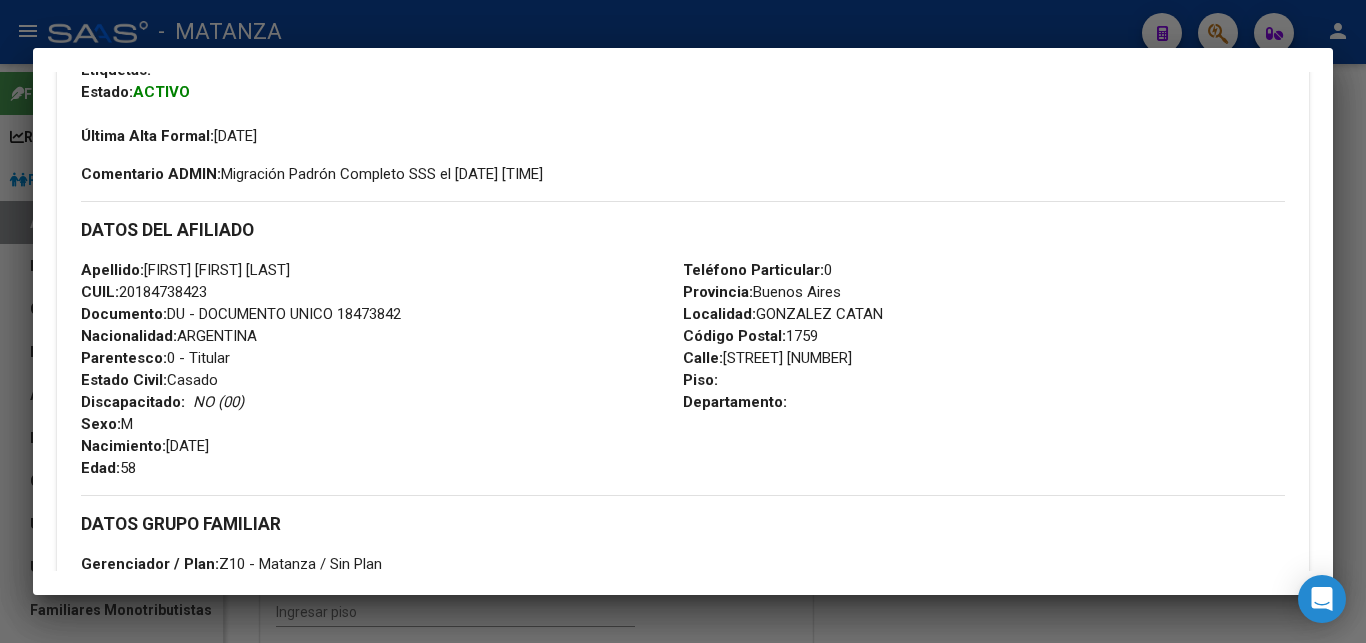 scroll, scrollTop: 612, scrollLeft: 0, axis: vertical 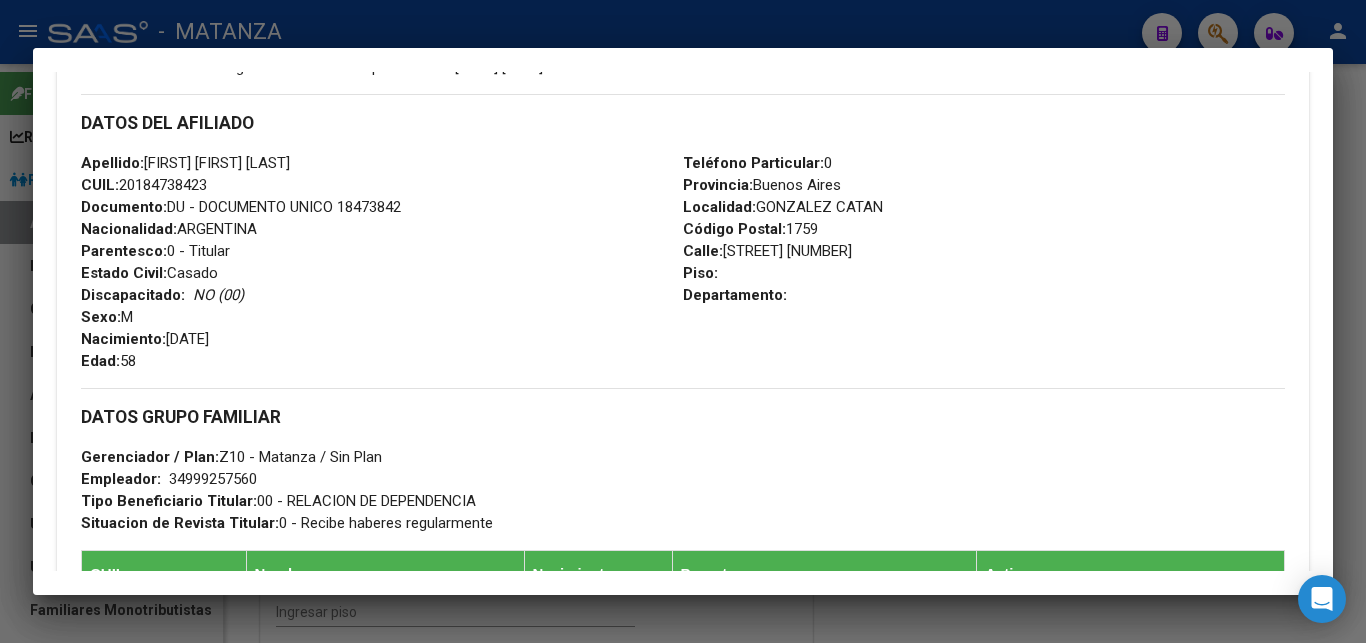 click at bounding box center (683, 321) 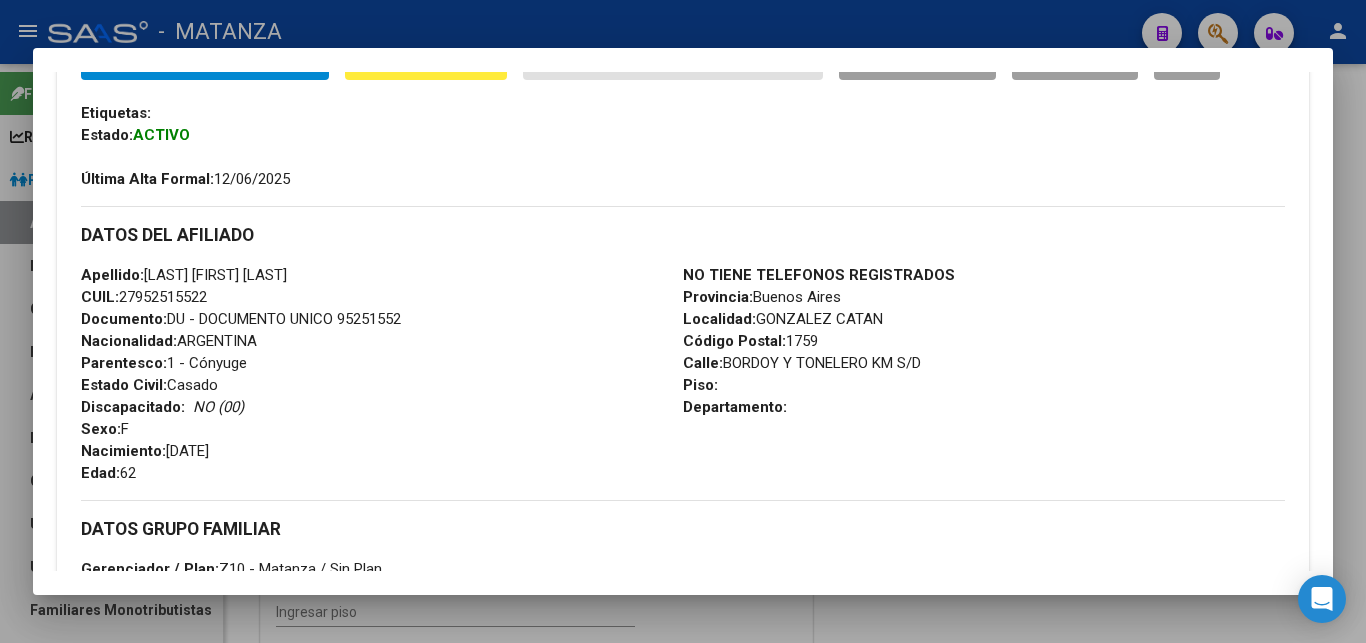 scroll, scrollTop: 408, scrollLeft: 0, axis: vertical 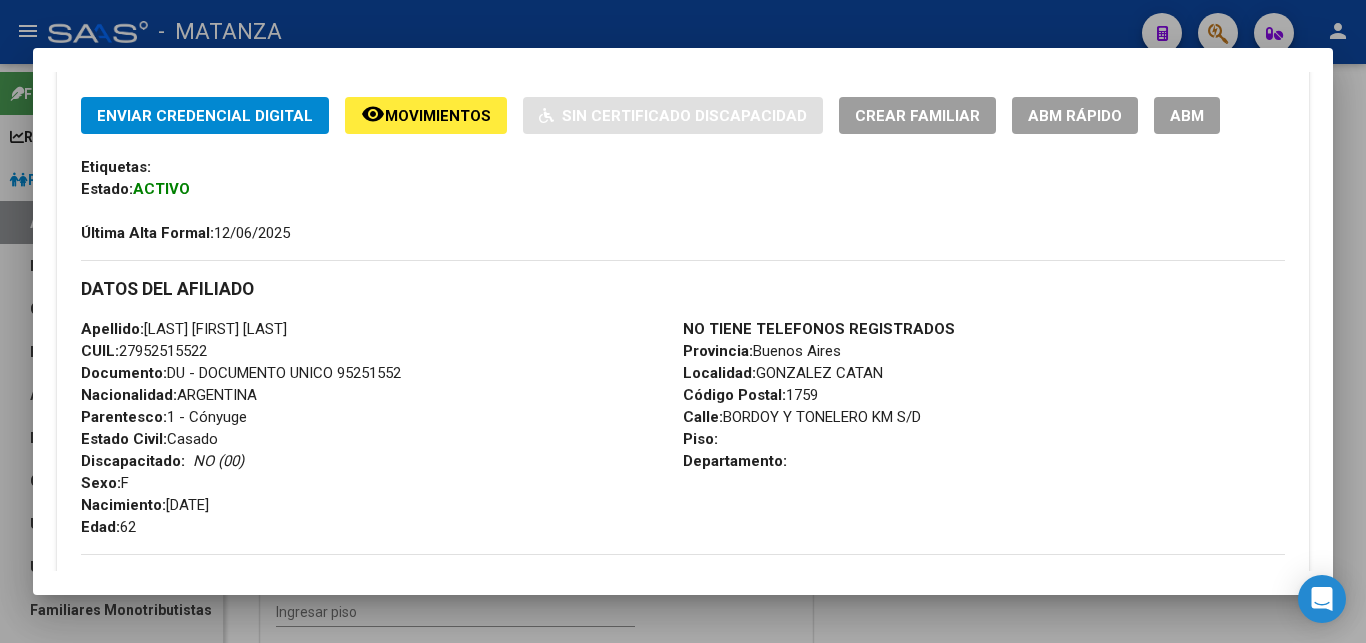 click at bounding box center (683, 321) 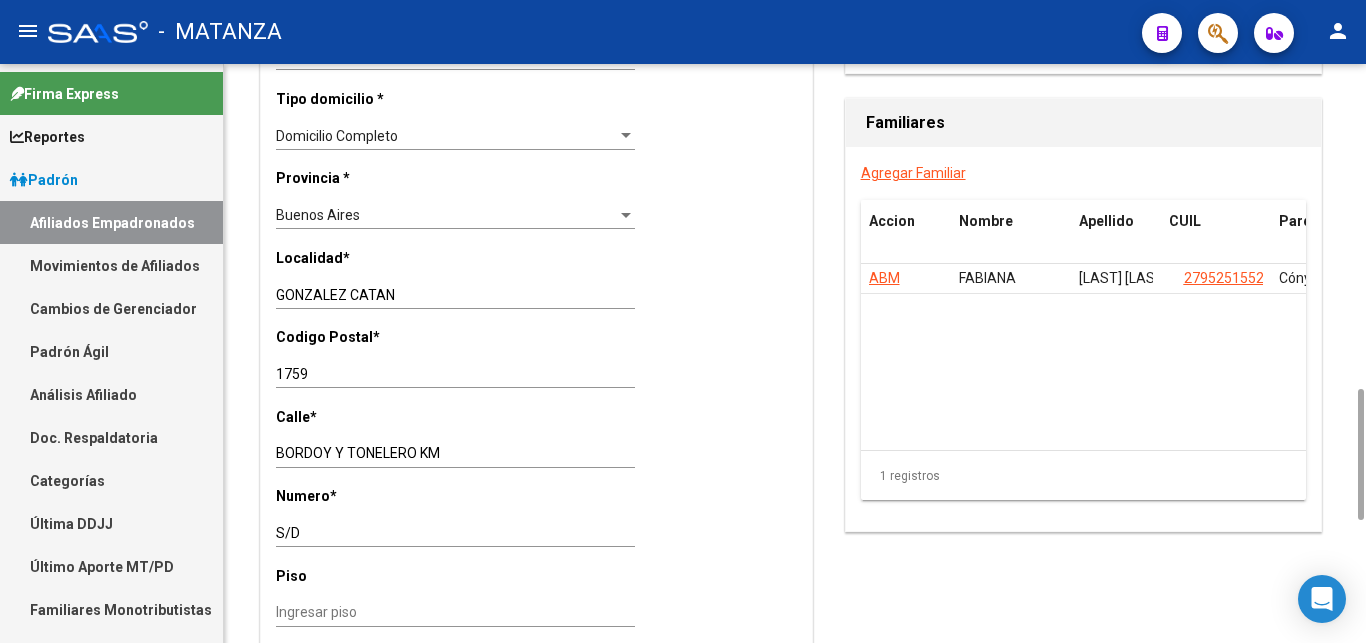 scroll, scrollTop: 1632, scrollLeft: 0, axis: vertical 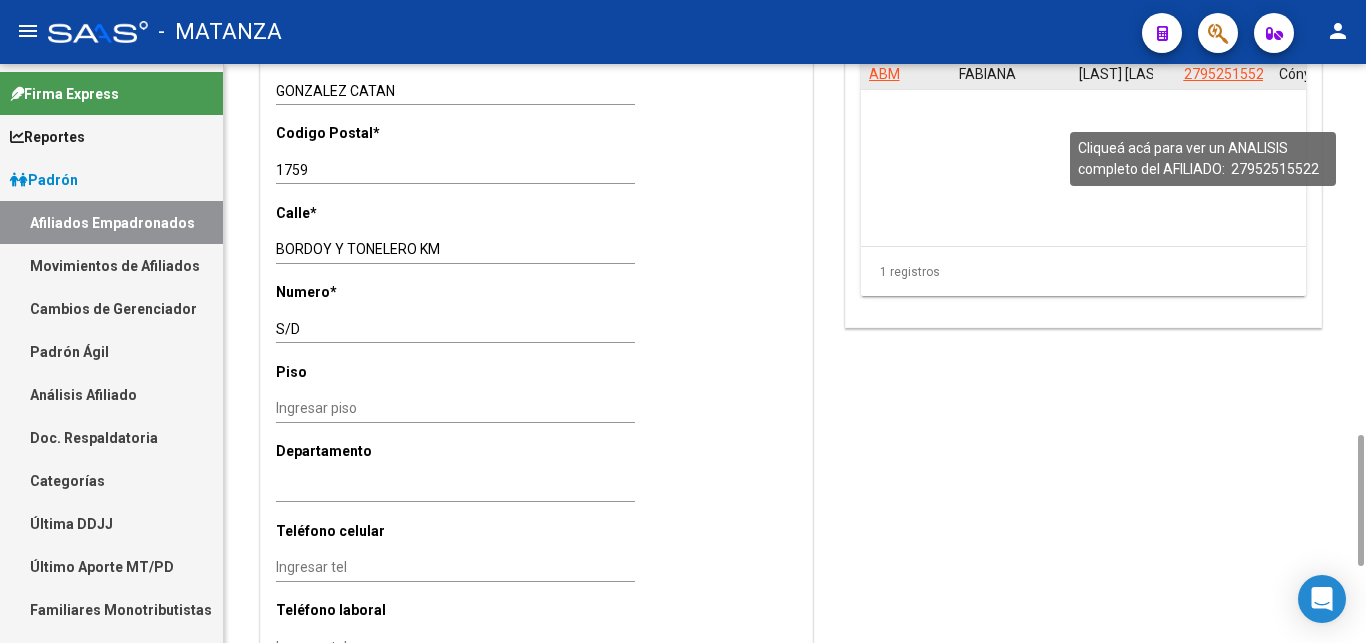 click on "27952515522" 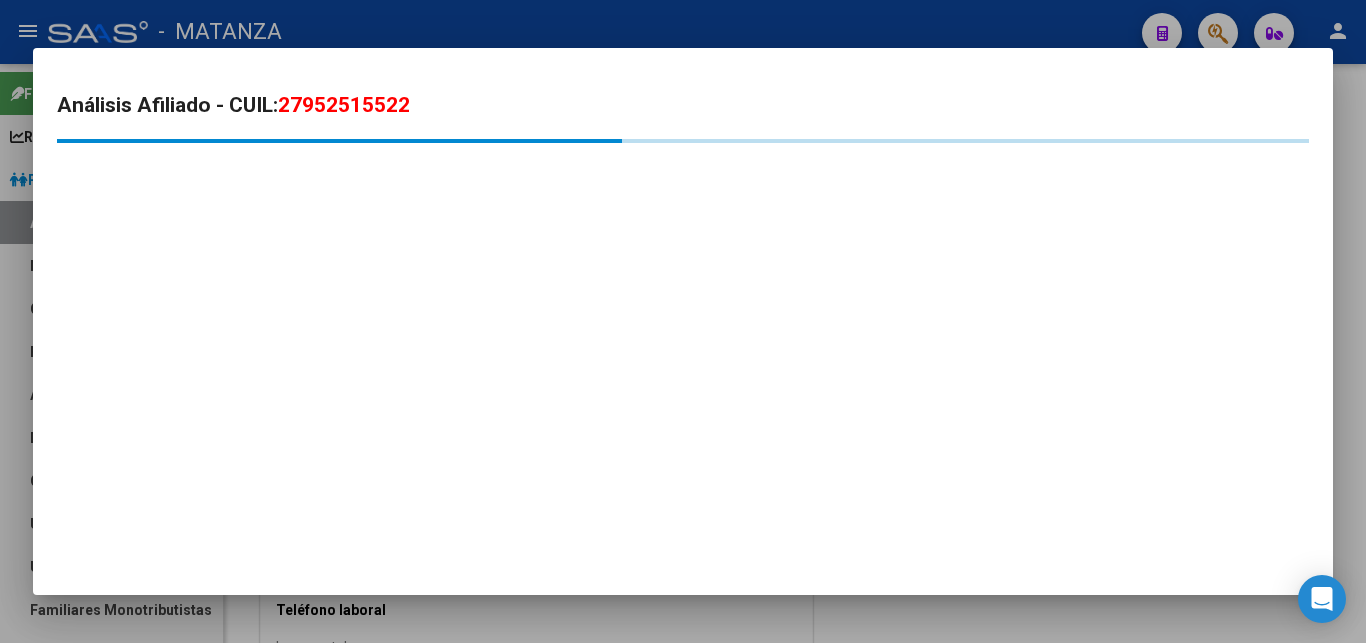 click at bounding box center [683, 321] 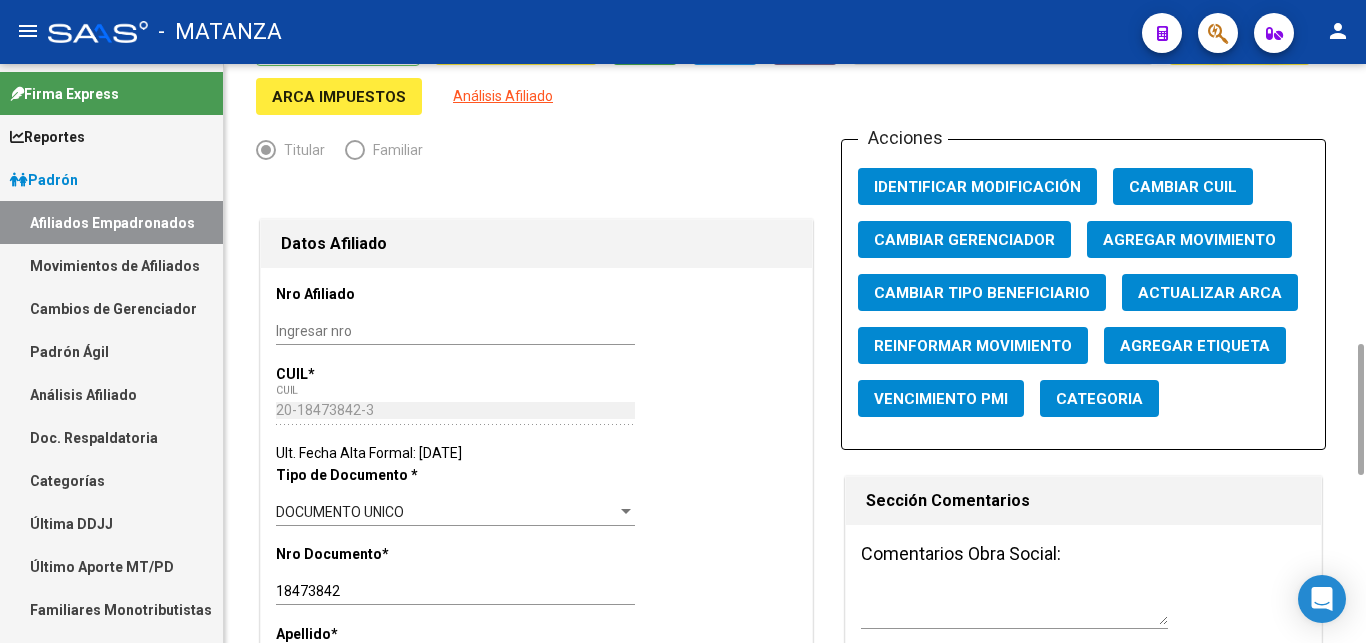 scroll, scrollTop: 0, scrollLeft: 0, axis: both 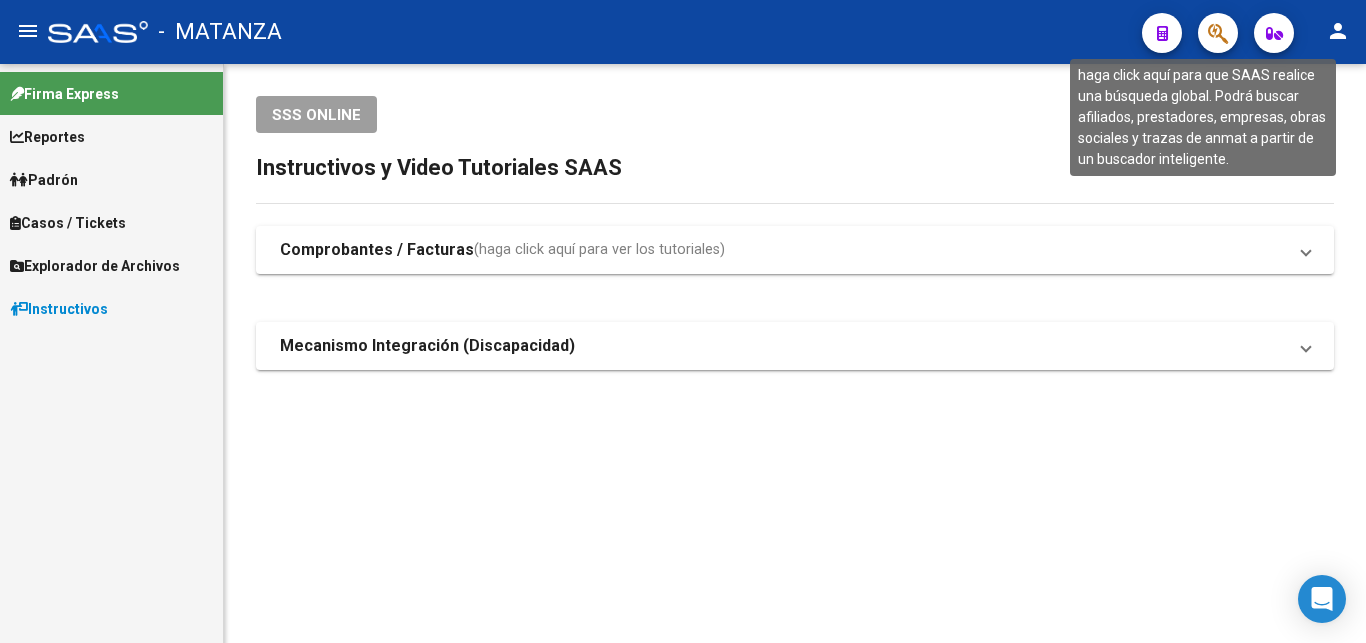 click 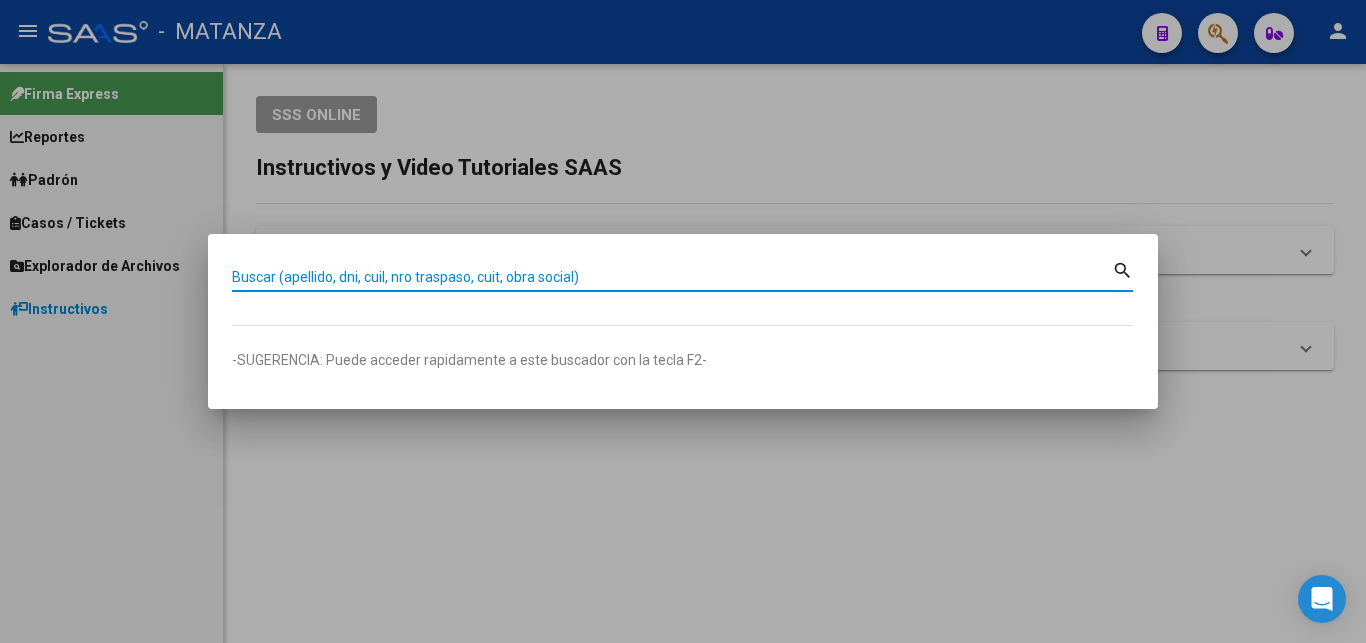 drag, startPoint x: 499, startPoint y: 275, endPoint x: 512, endPoint y: 274, distance: 13.038404 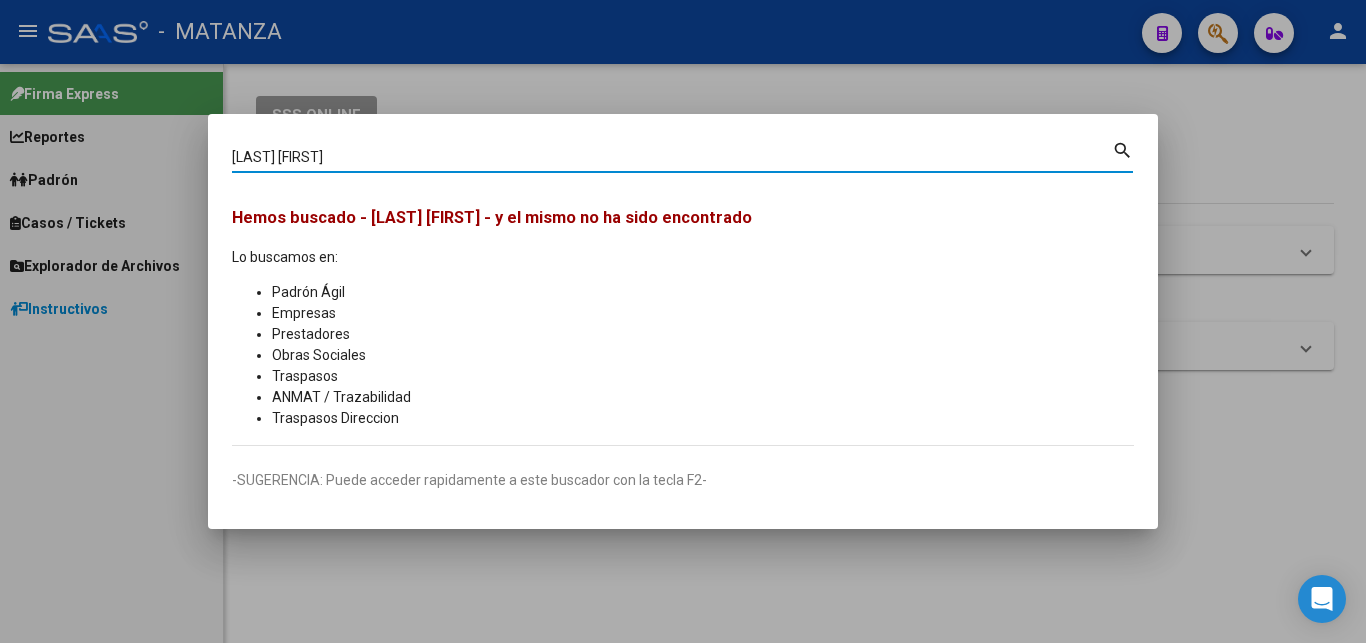 drag, startPoint x: 351, startPoint y: 158, endPoint x: 272, endPoint y: 158, distance: 79 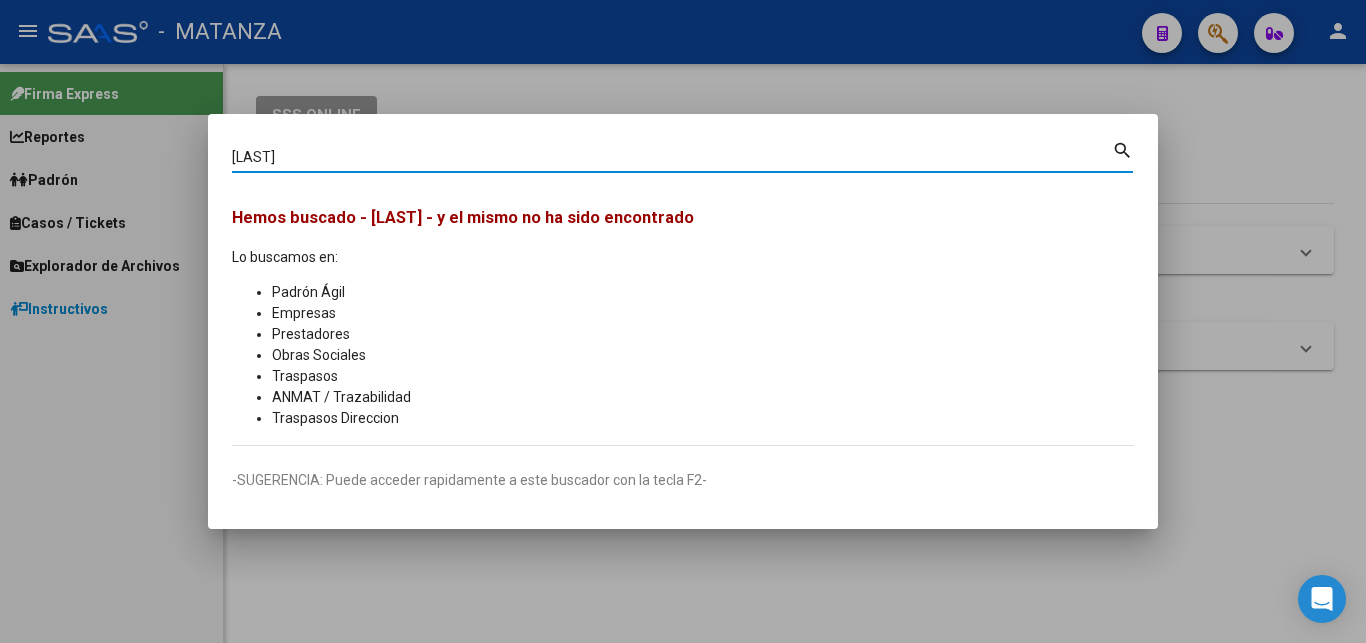 type on "[LAST]" 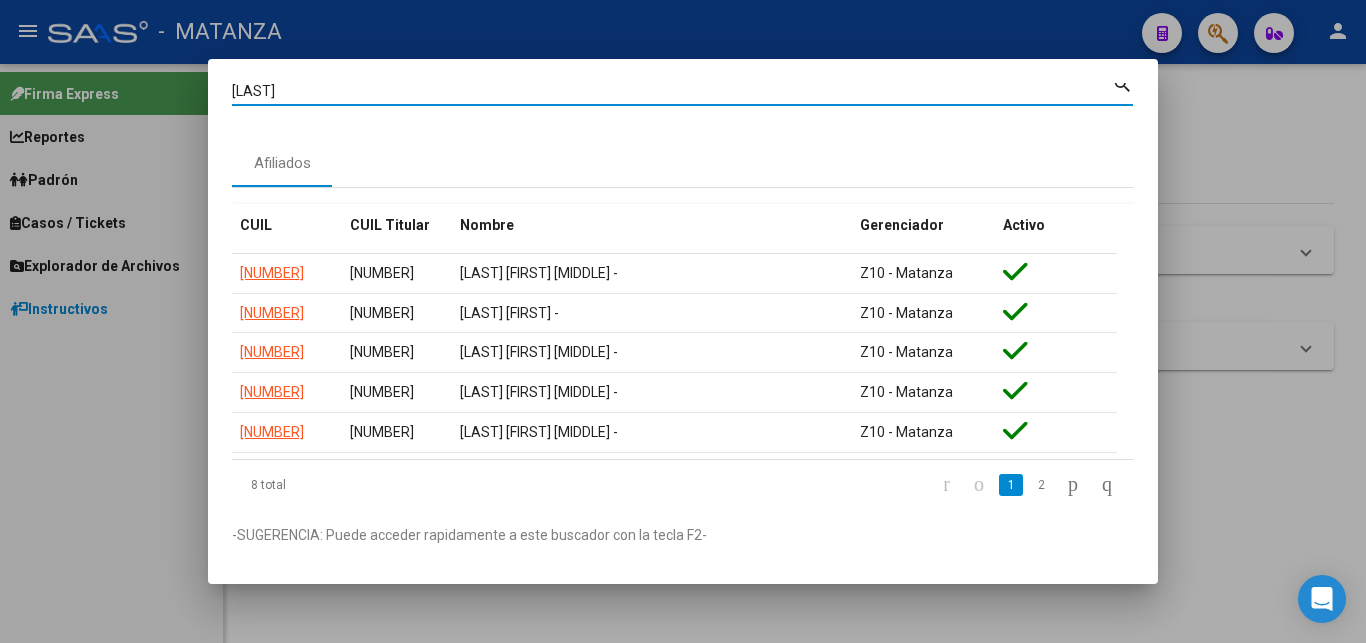 scroll, scrollTop: 56, scrollLeft: 0, axis: vertical 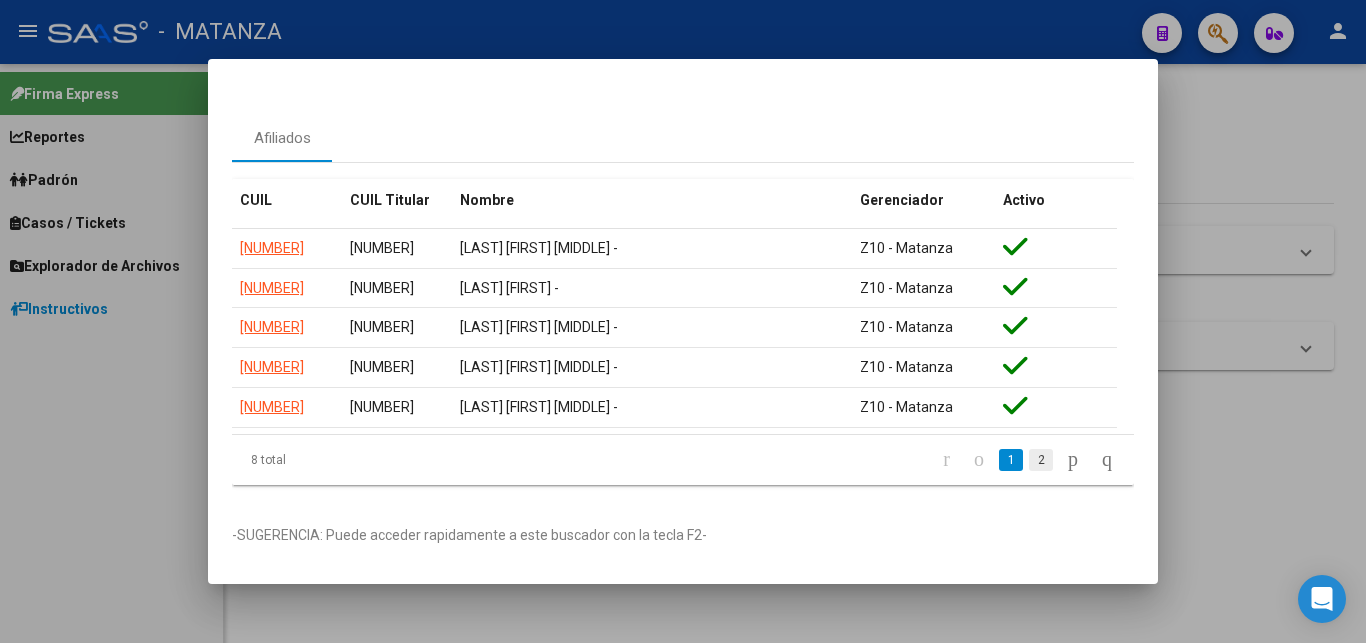 click on "2" 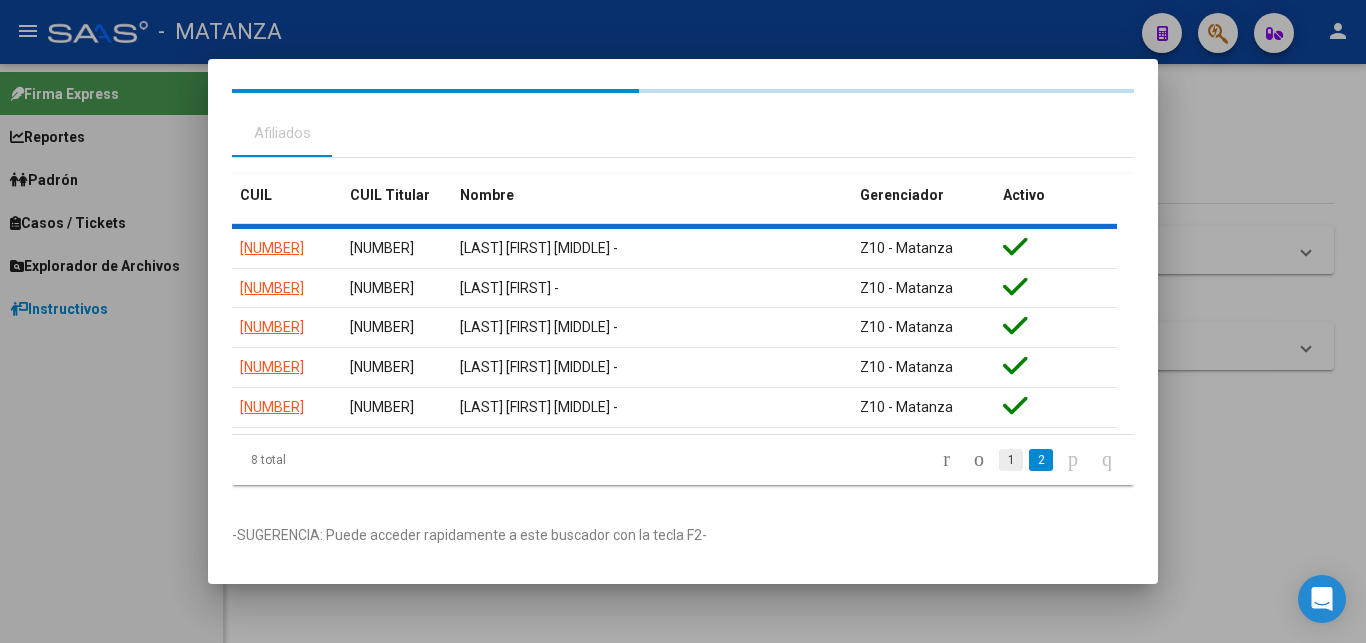 scroll, scrollTop: 0, scrollLeft: 0, axis: both 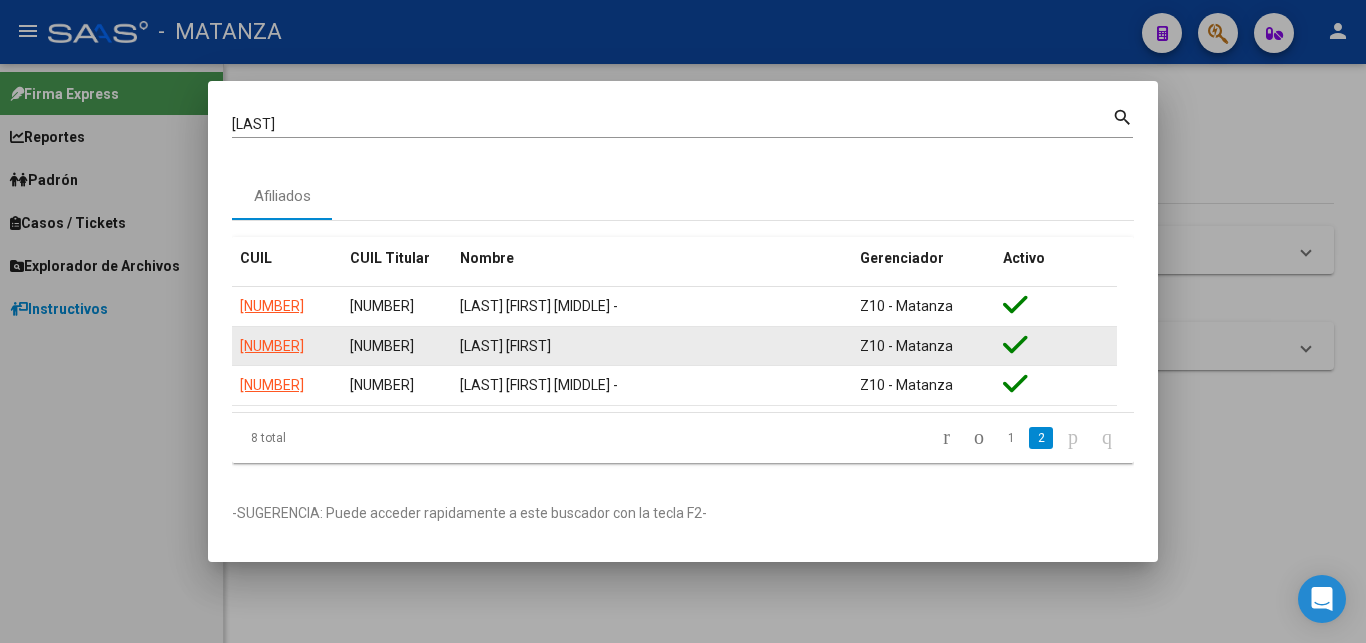 click on "REYES           LAUTARO" 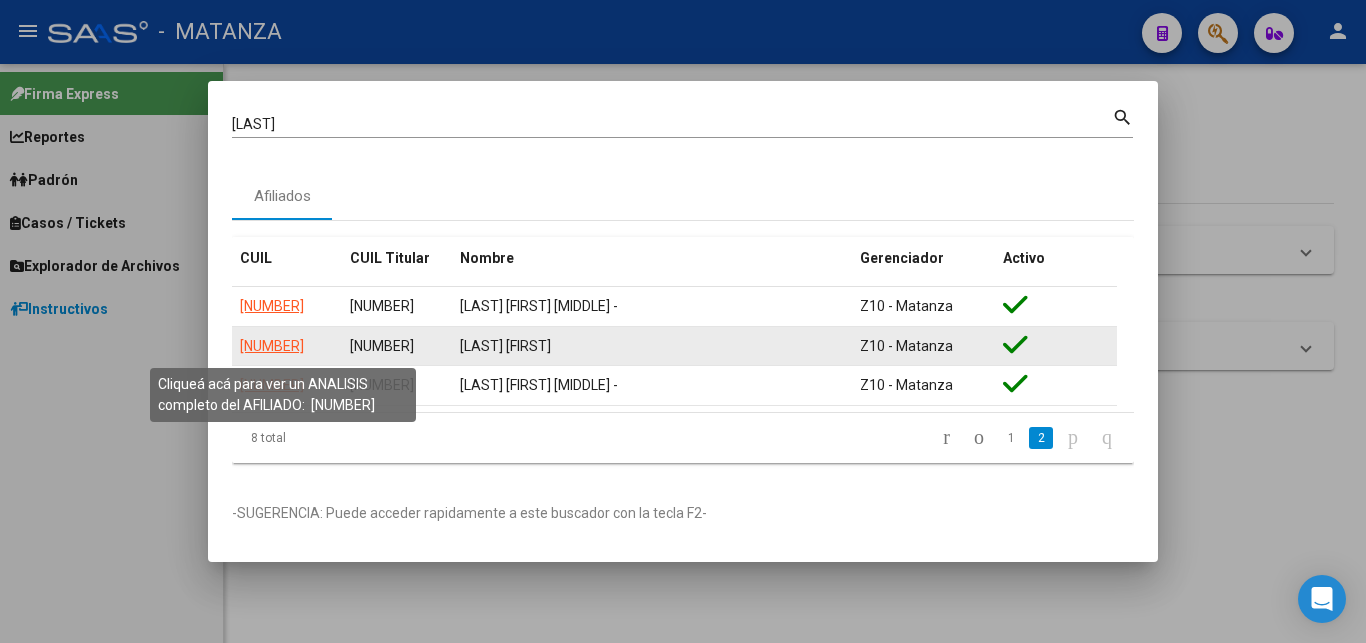 click on "20434684359" 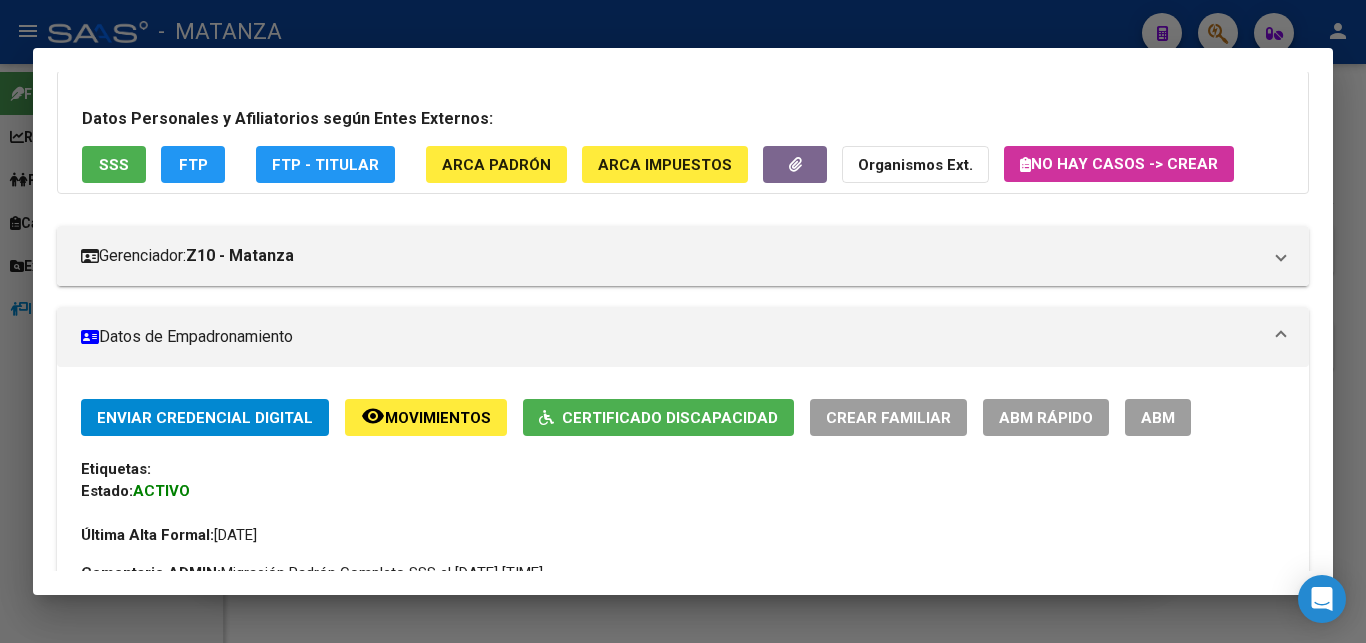 scroll, scrollTop: 102, scrollLeft: 0, axis: vertical 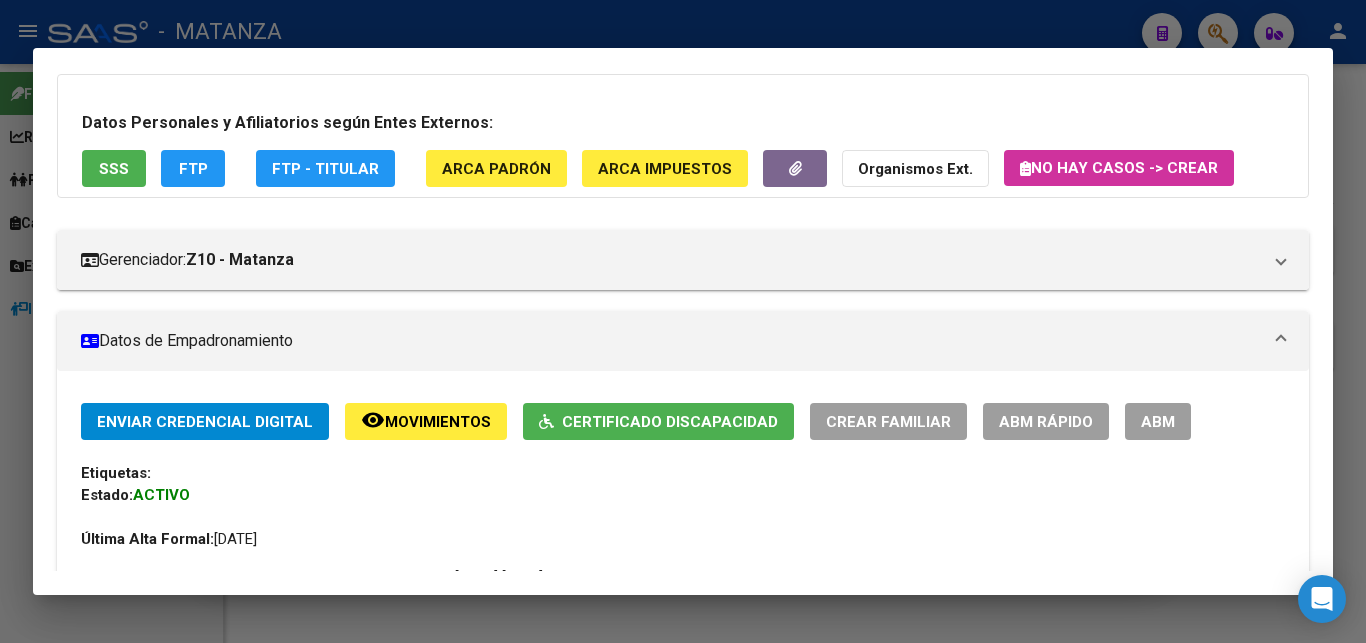 click on "FTP" at bounding box center [325, 168] 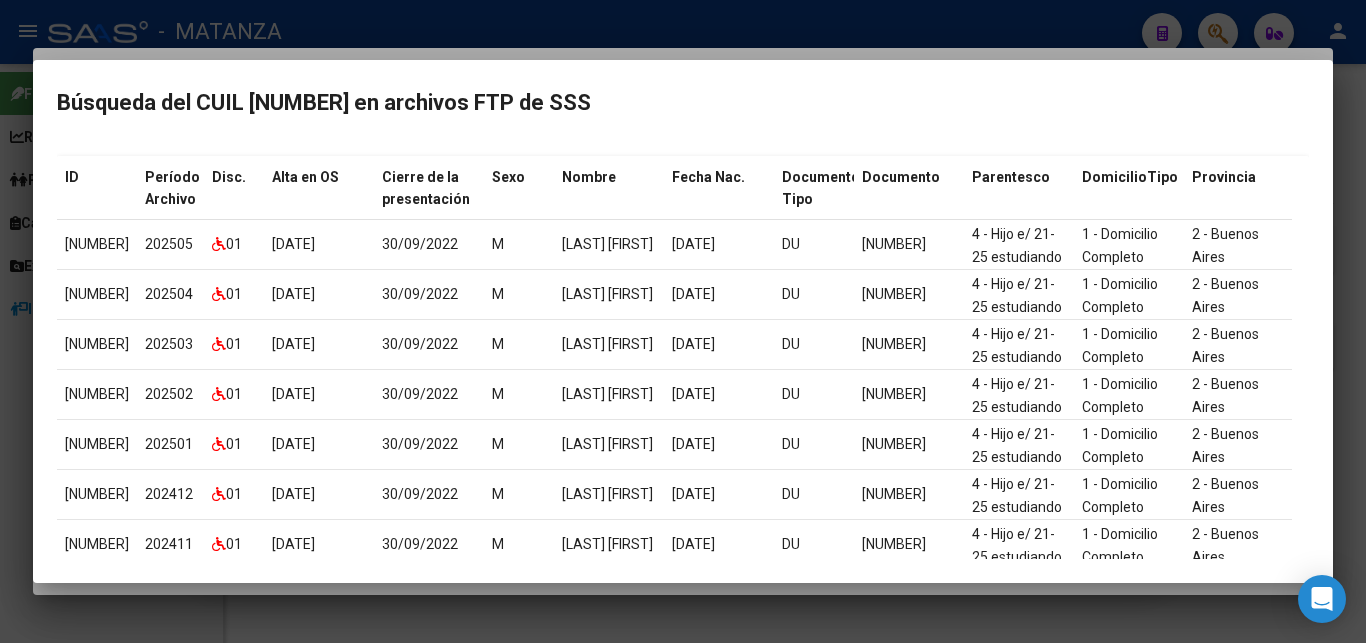 scroll, scrollTop: 0, scrollLeft: 0, axis: both 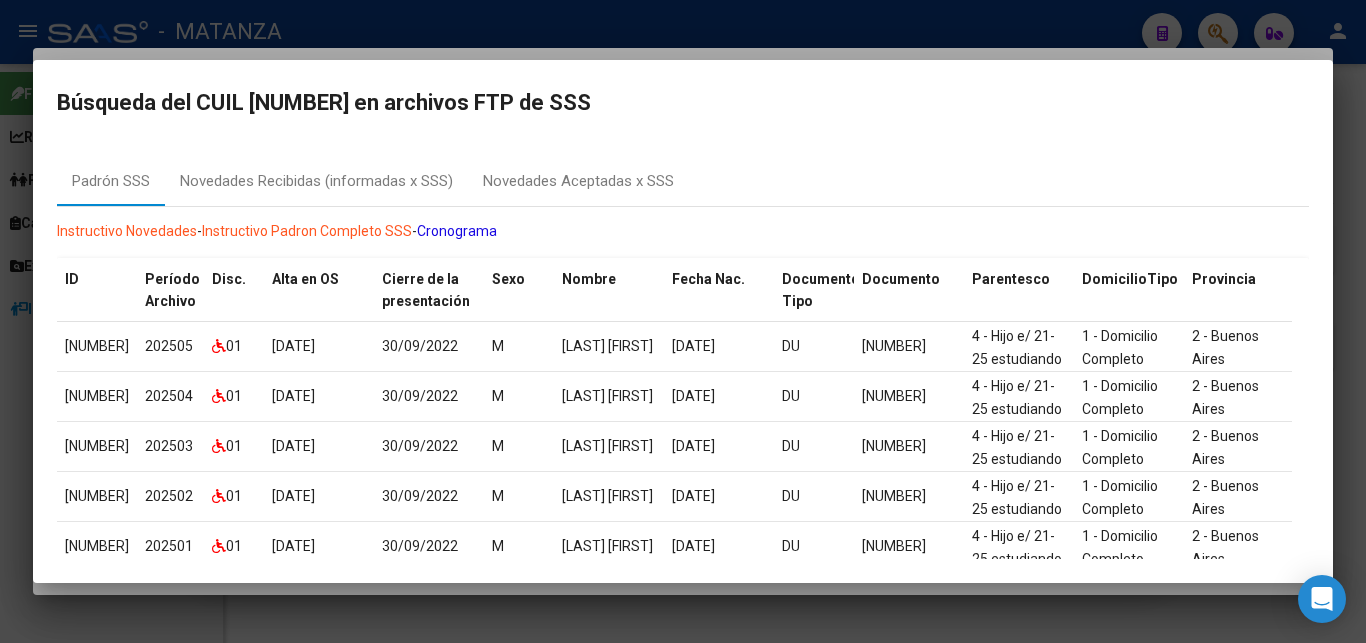 click at bounding box center (683, 321) 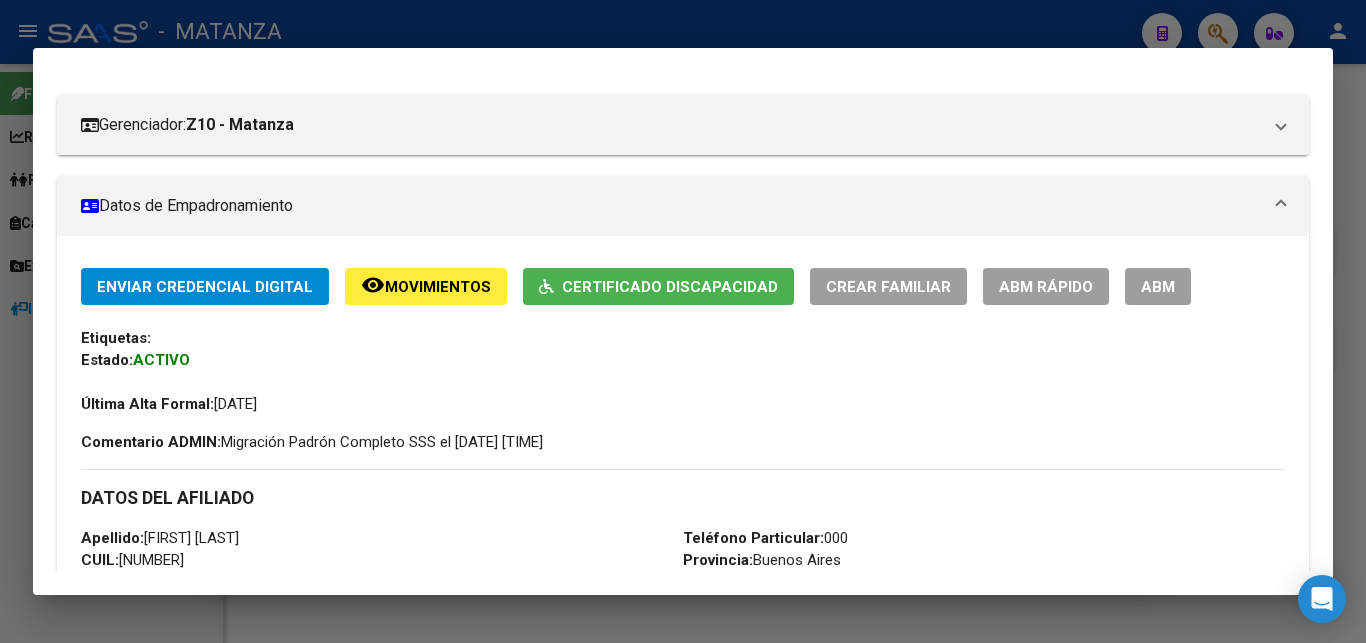 scroll, scrollTop: 204, scrollLeft: 0, axis: vertical 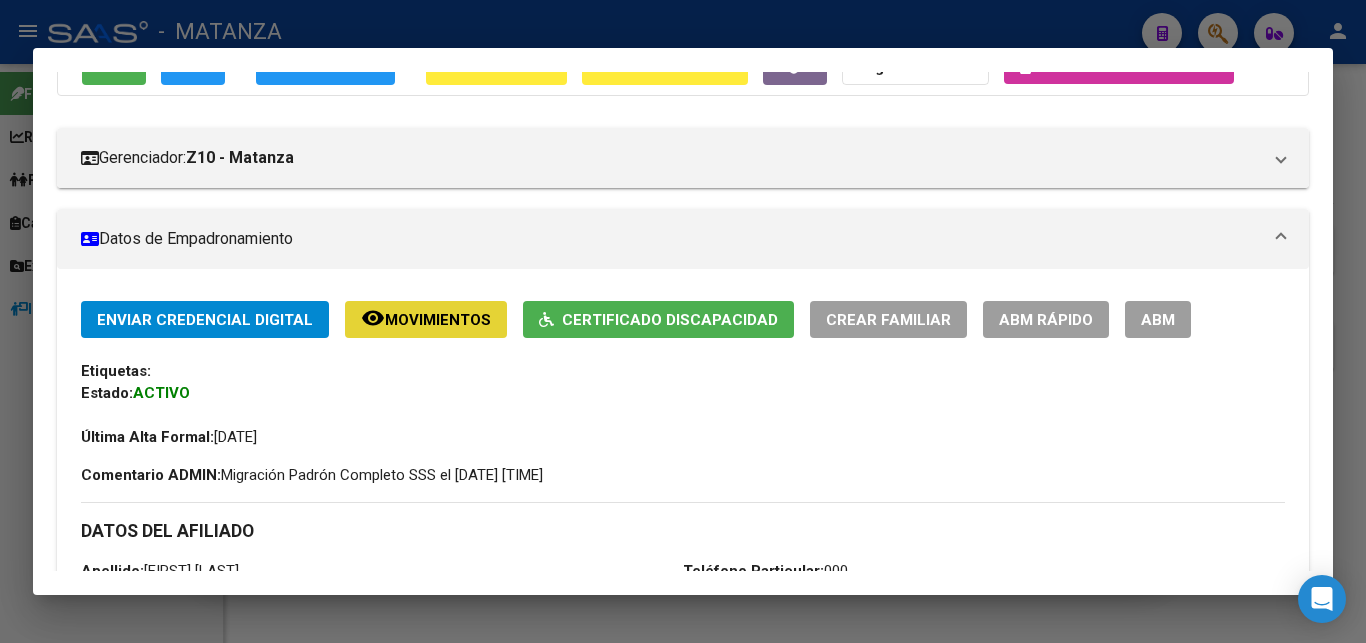 click on "Movimientos" 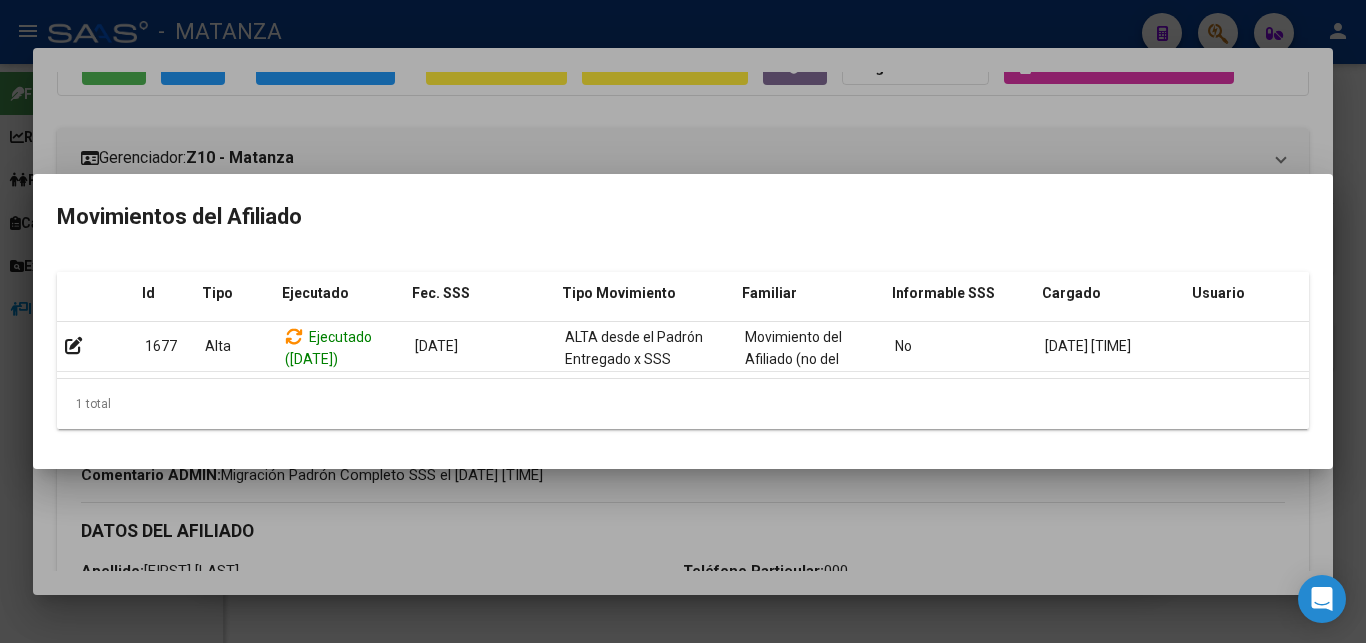 scroll, scrollTop: 0, scrollLeft: 28, axis: horizontal 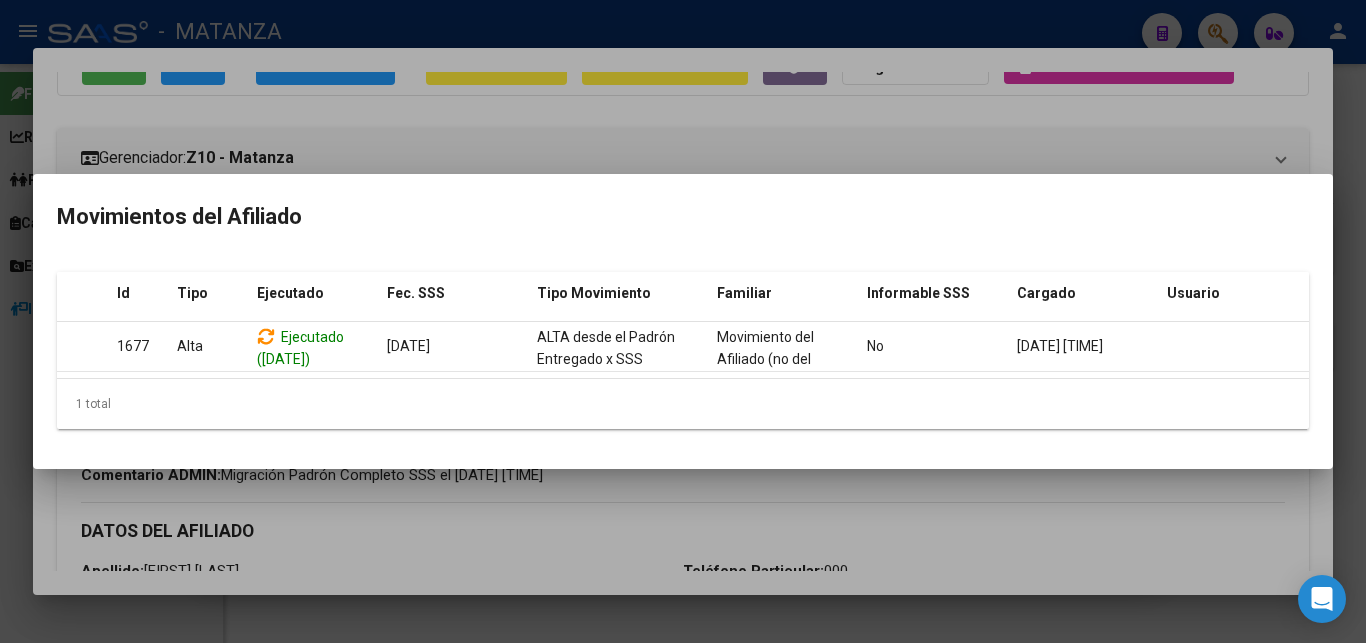 click at bounding box center (683, 321) 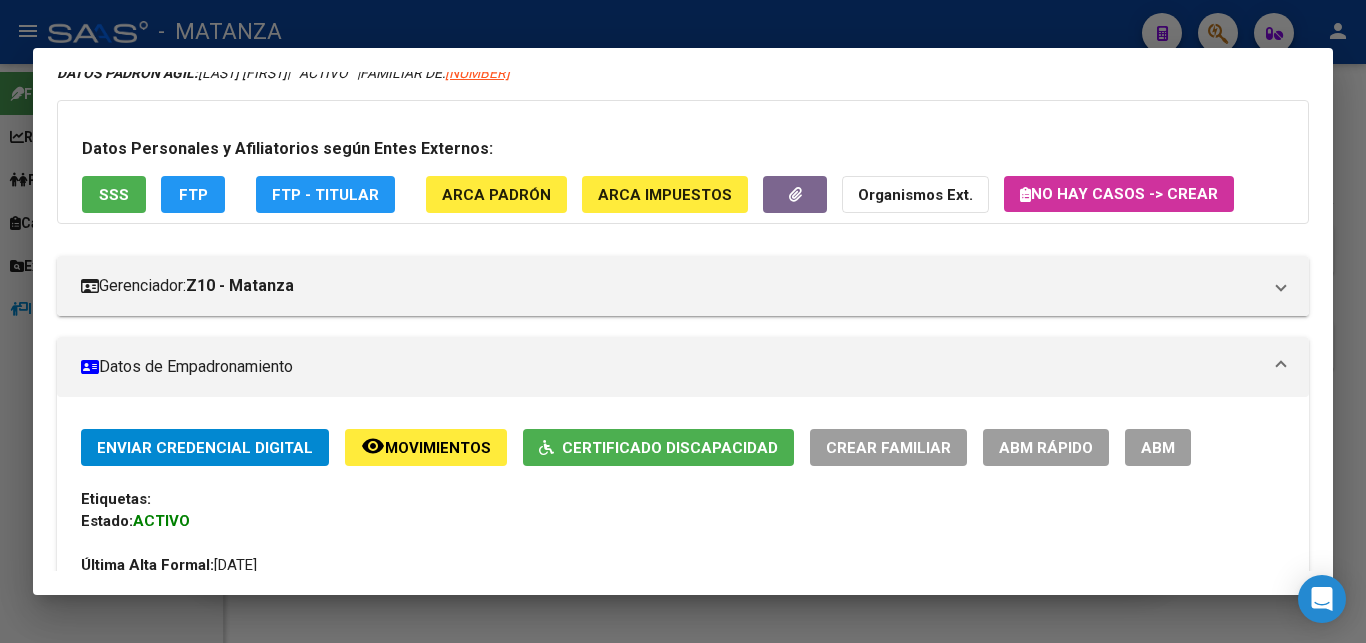 scroll, scrollTop: 102, scrollLeft: 0, axis: vertical 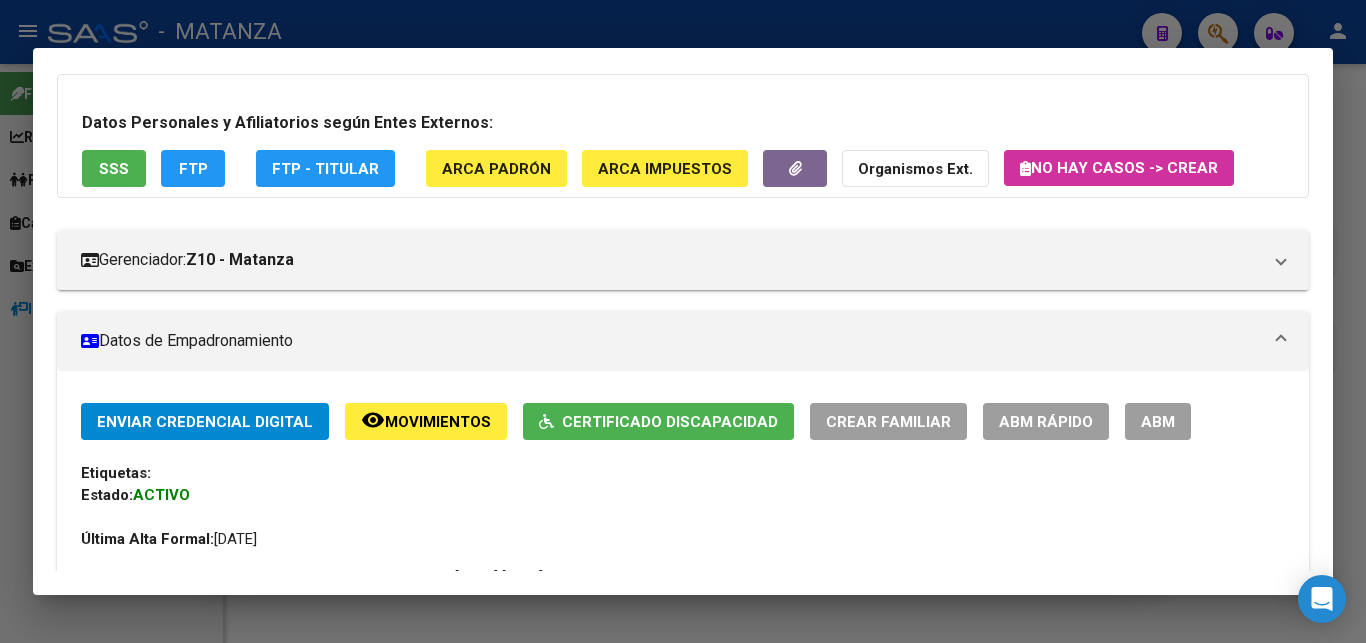 click on "ABM" at bounding box center (1158, 422) 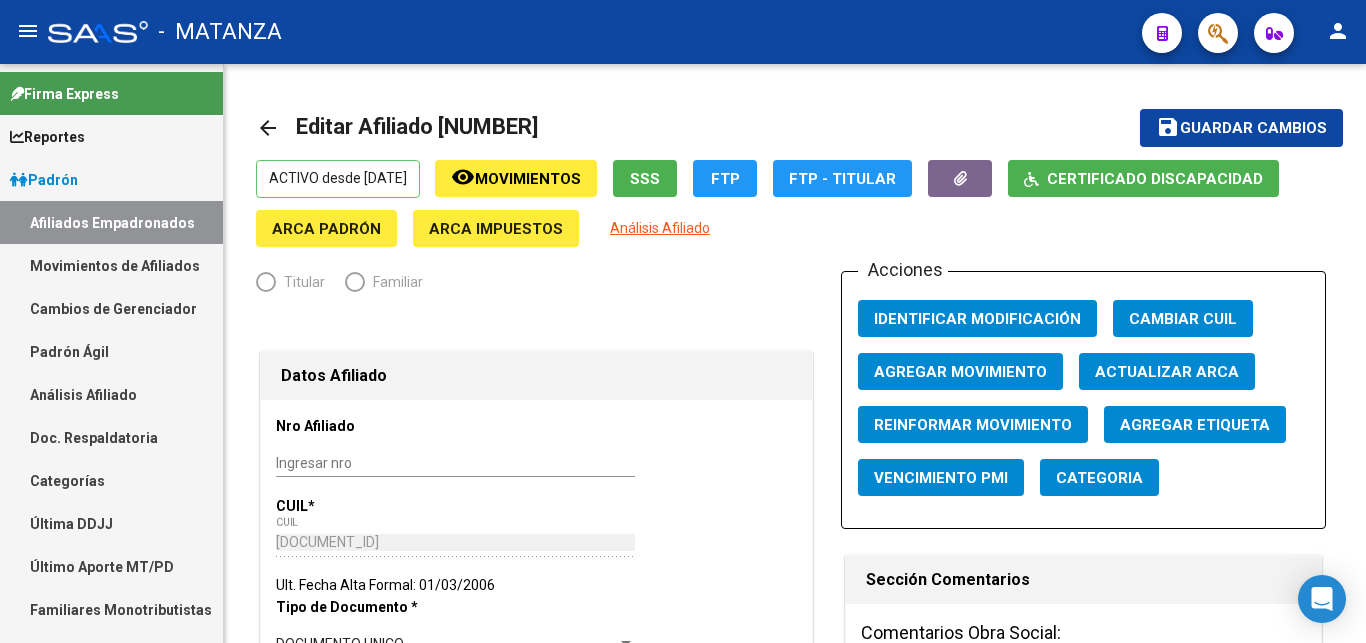 radio on "true" 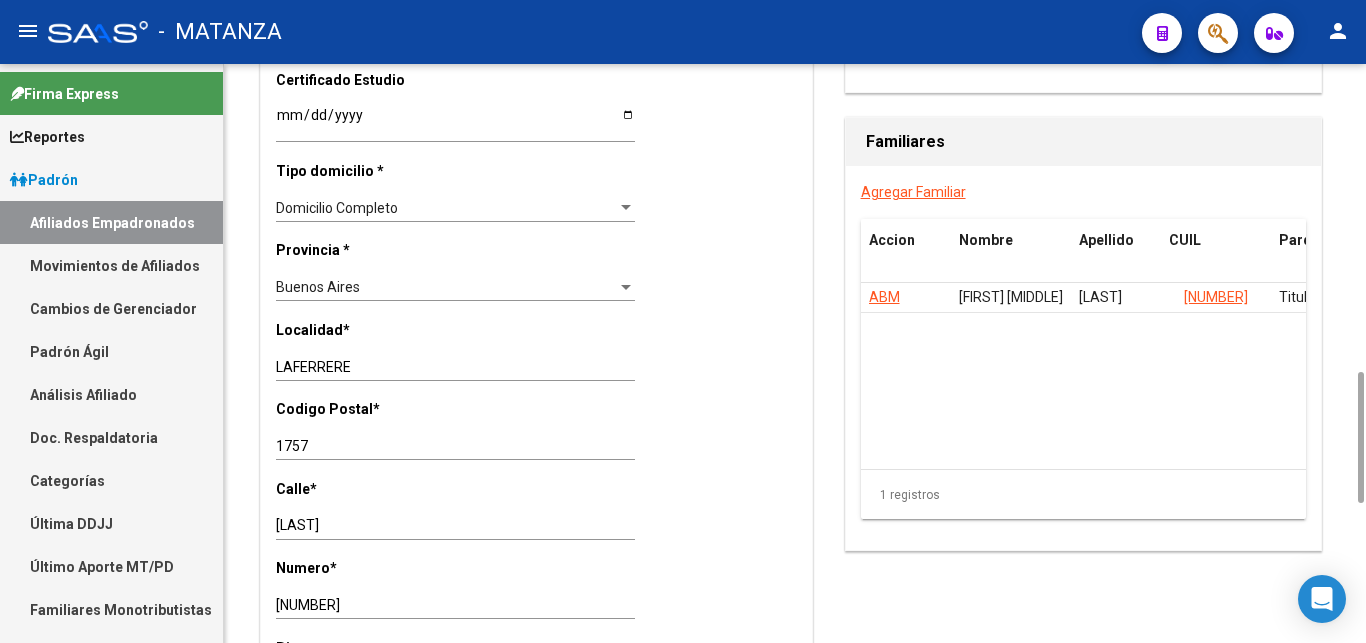 scroll, scrollTop: 1152, scrollLeft: 0, axis: vertical 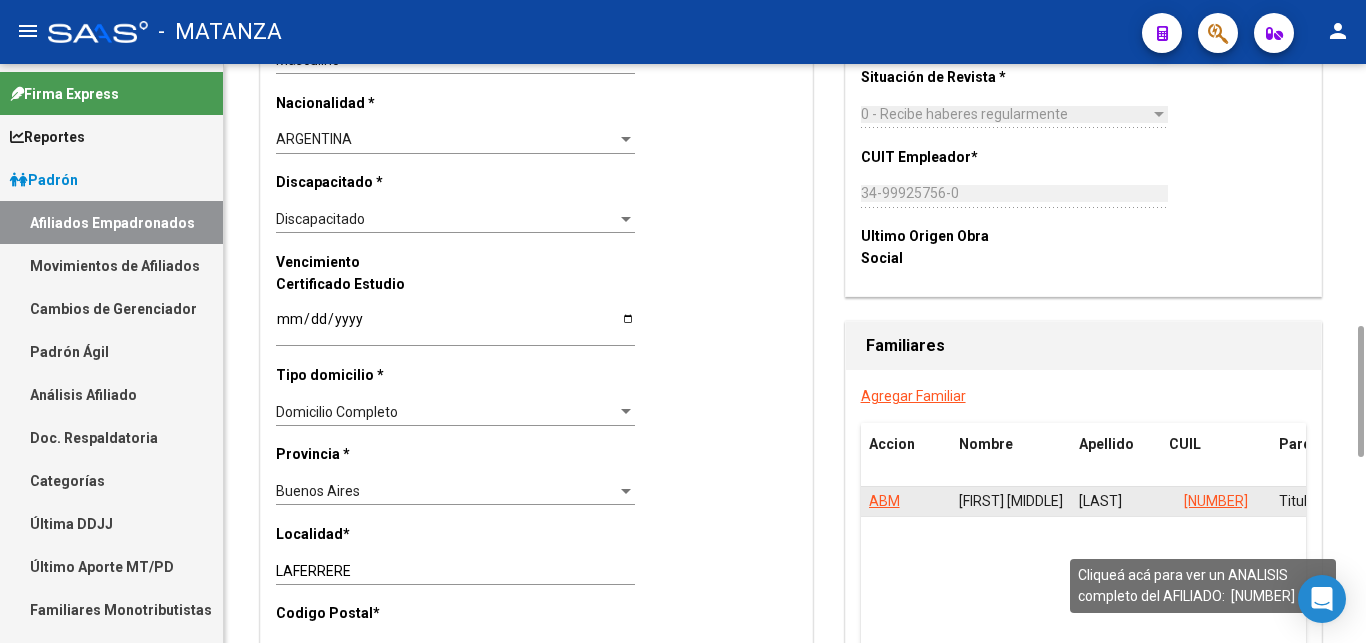 click on "27214771379" 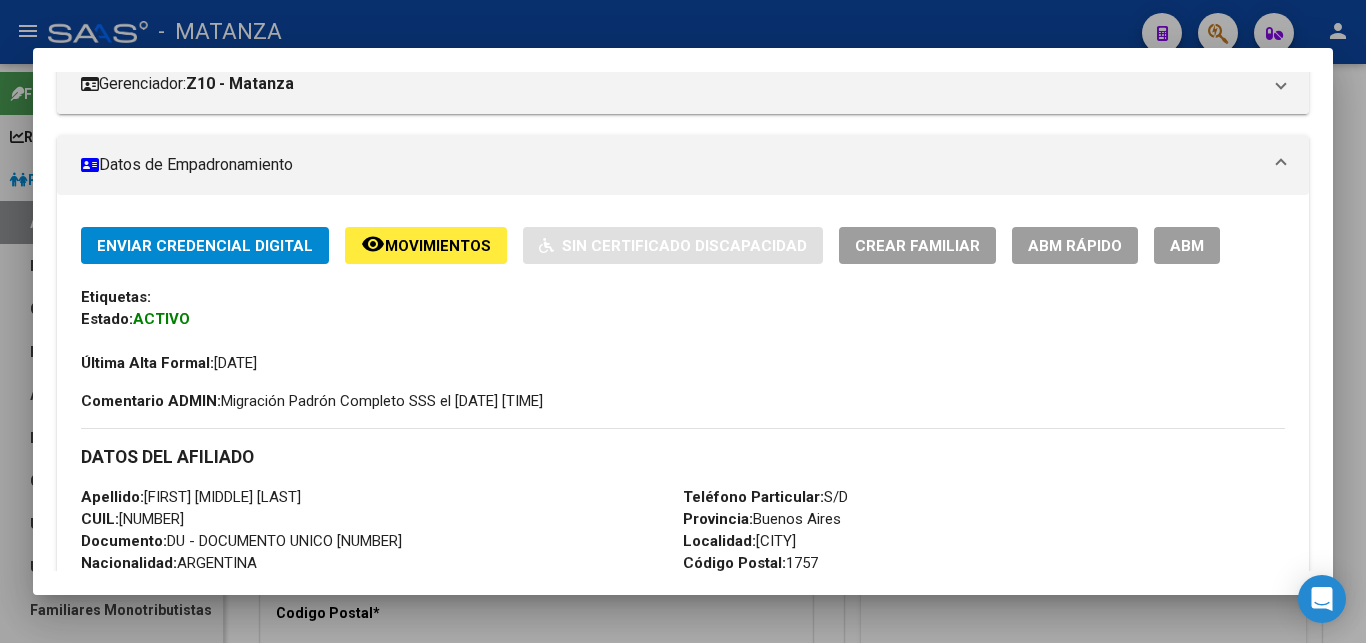 scroll, scrollTop: 306, scrollLeft: 0, axis: vertical 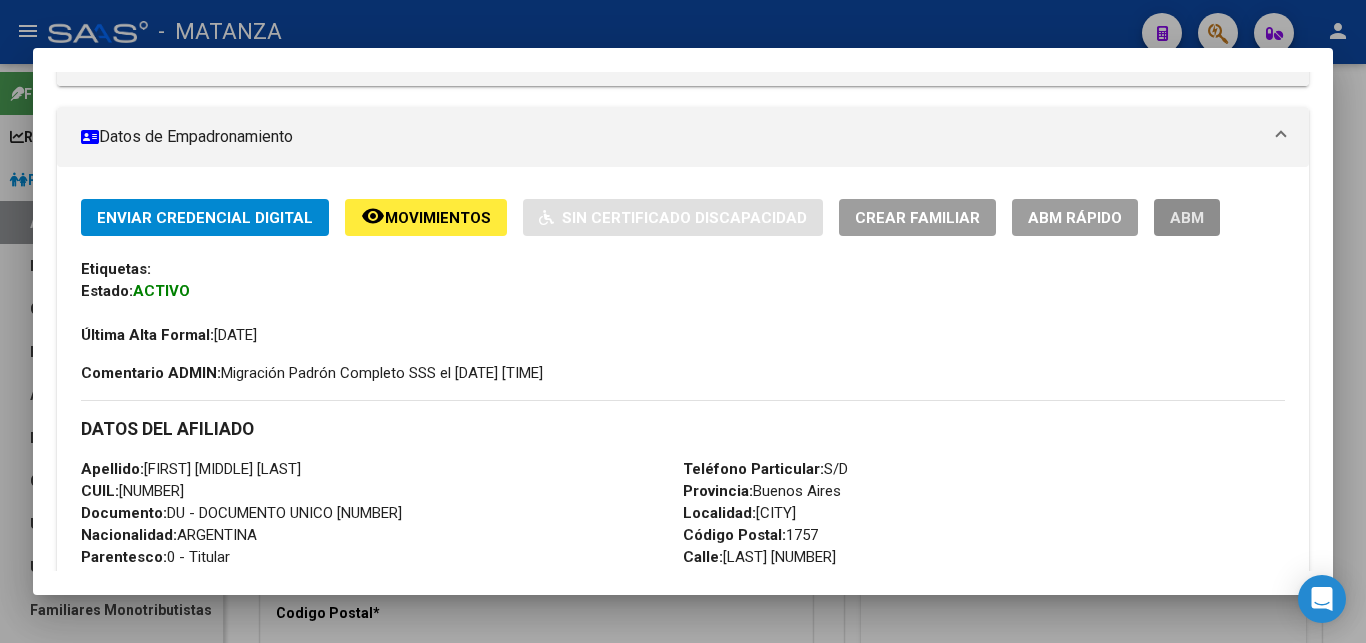 click on "ABM" at bounding box center (1187, 218) 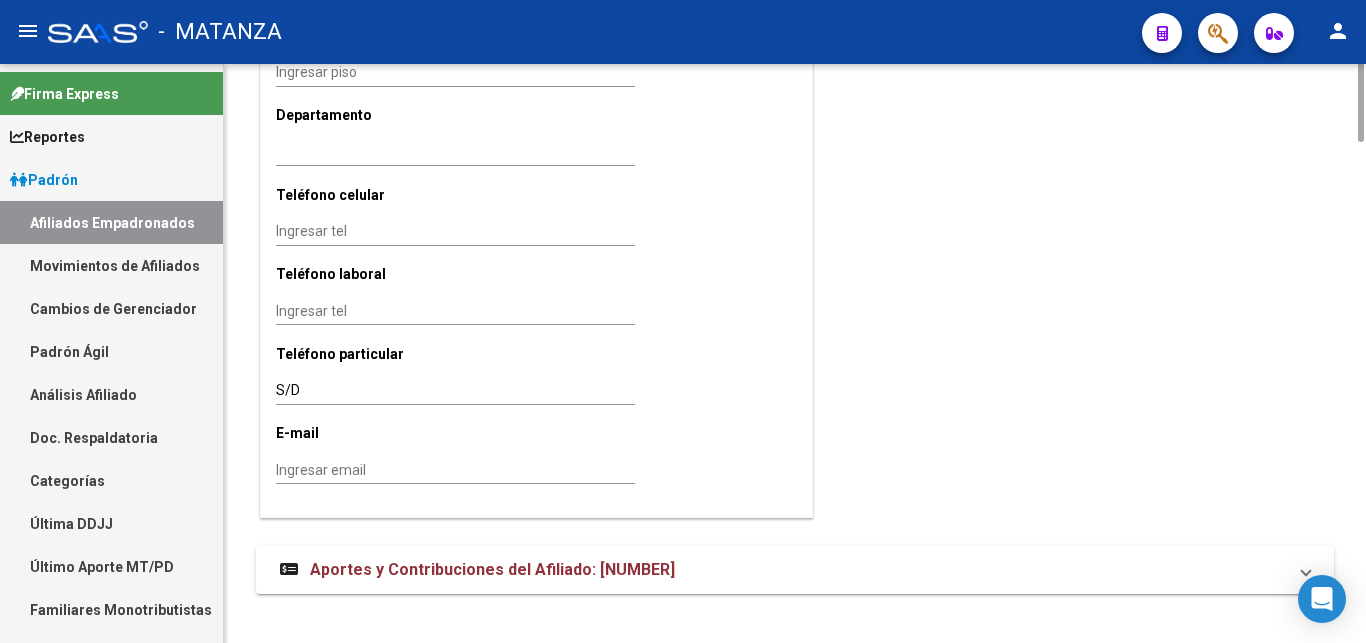 scroll, scrollTop: 1356, scrollLeft: 0, axis: vertical 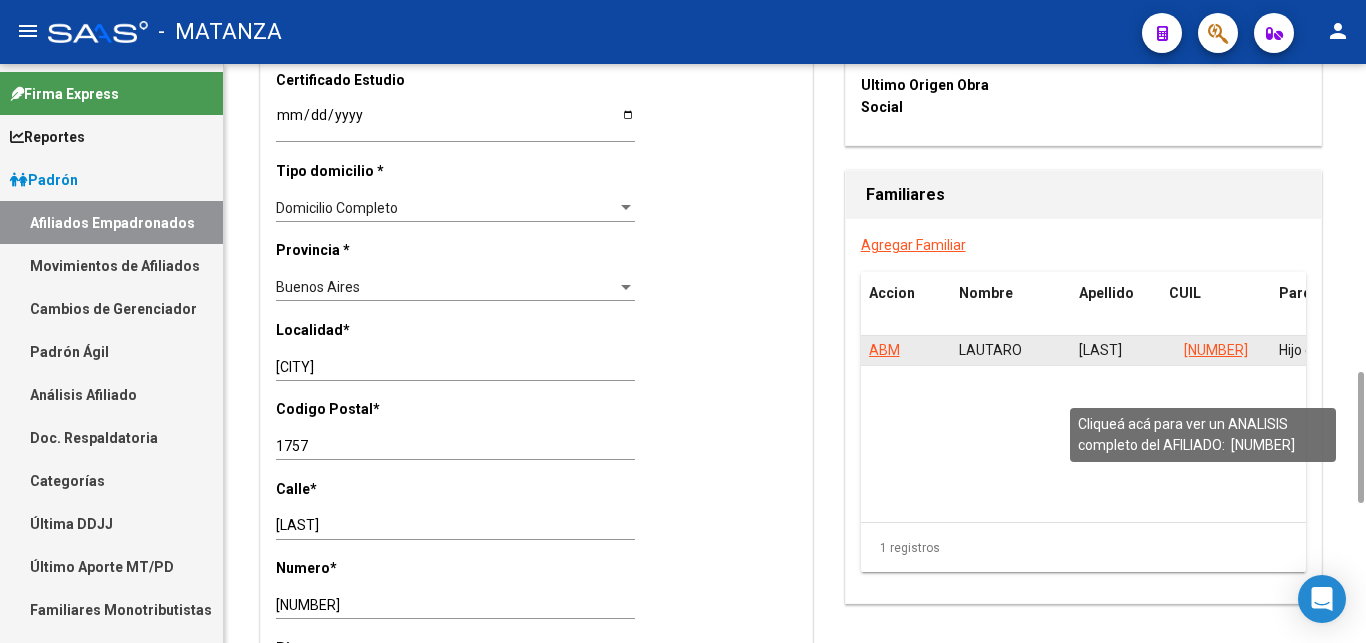 click on "20434684359" 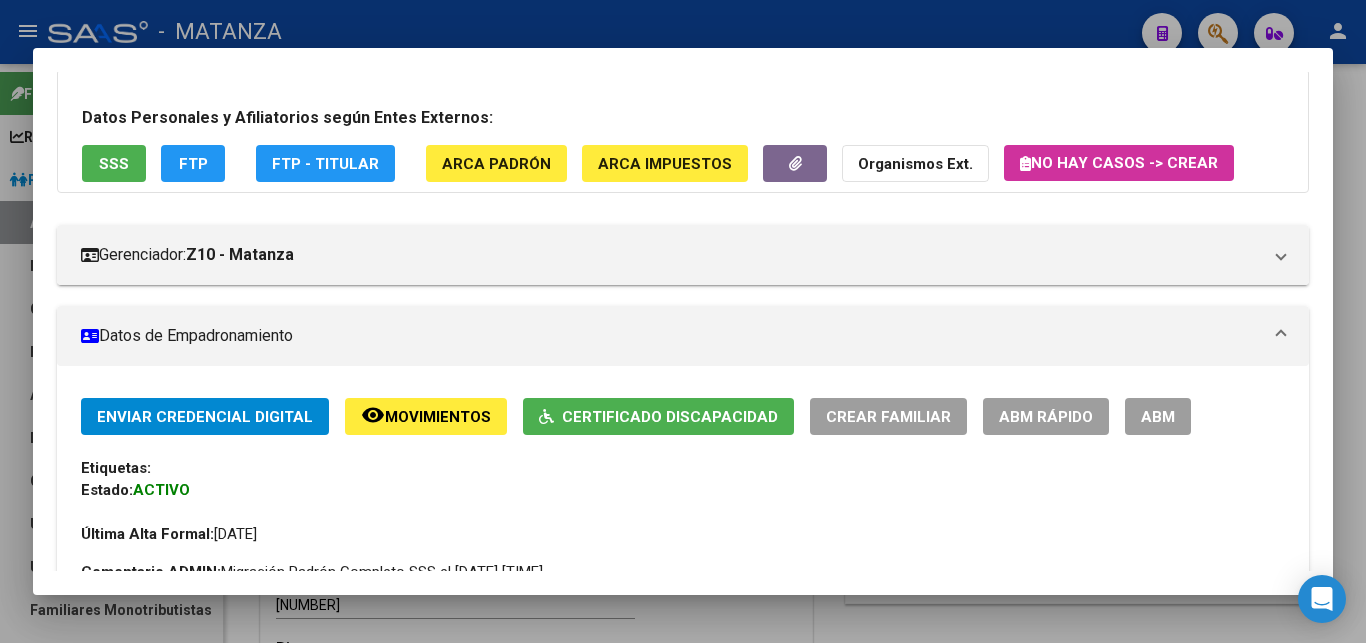 scroll, scrollTop: 0, scrollLeft: 0, axis: both 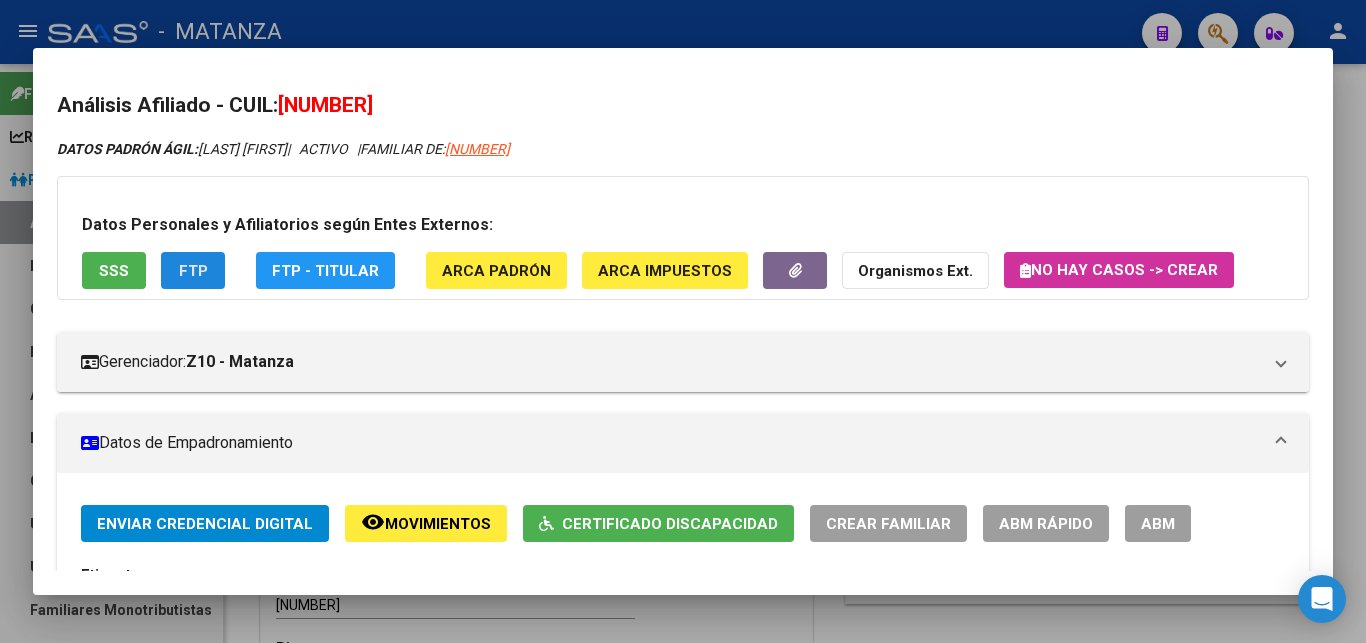 click on "FTP" 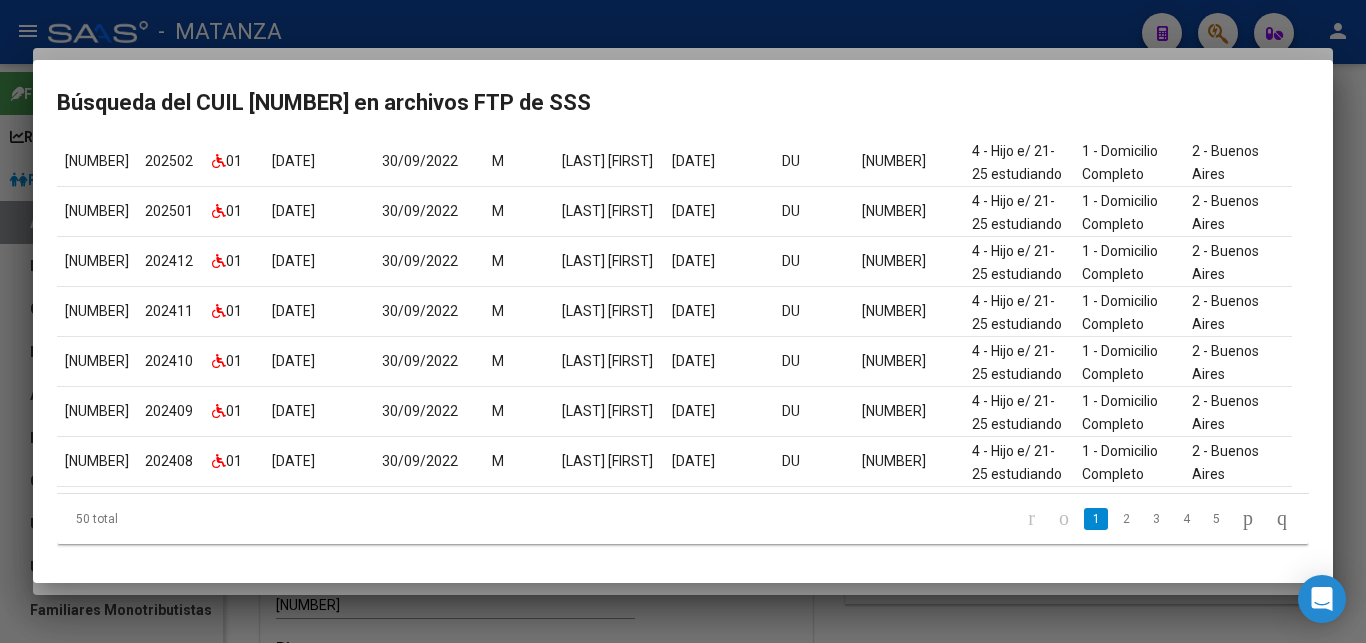 scroll, scrollTop: 353, scrollLeft: 0, axis: vertical 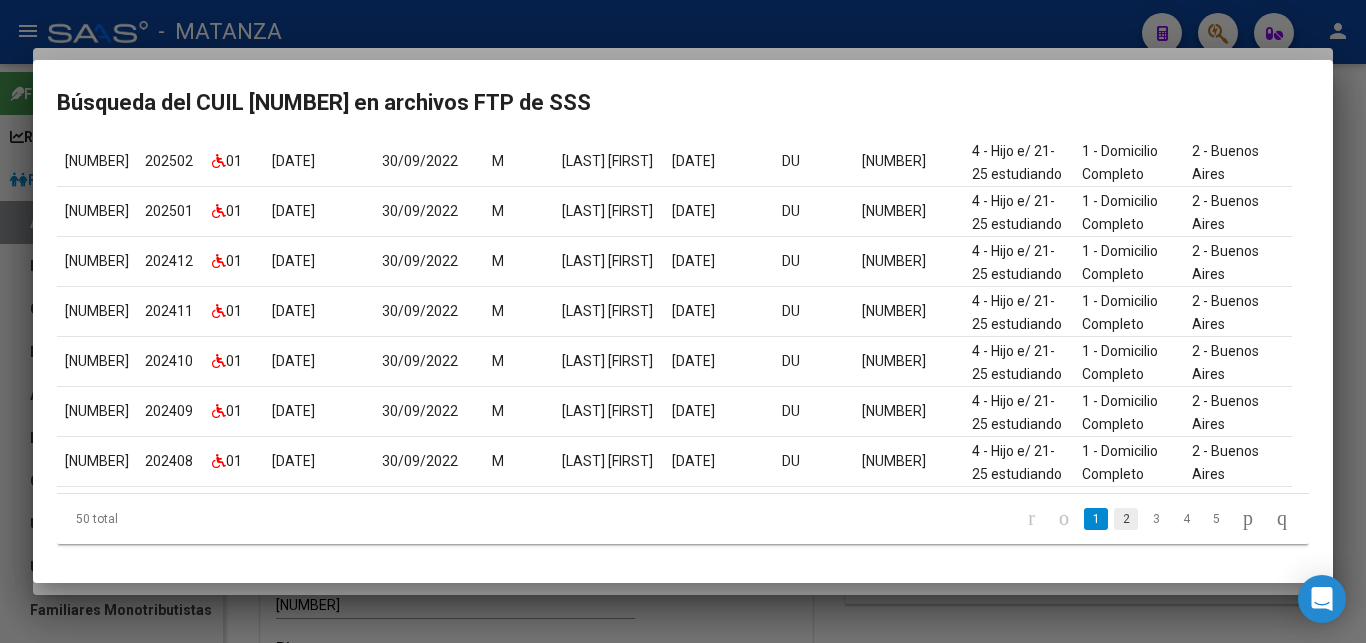 click on "2" 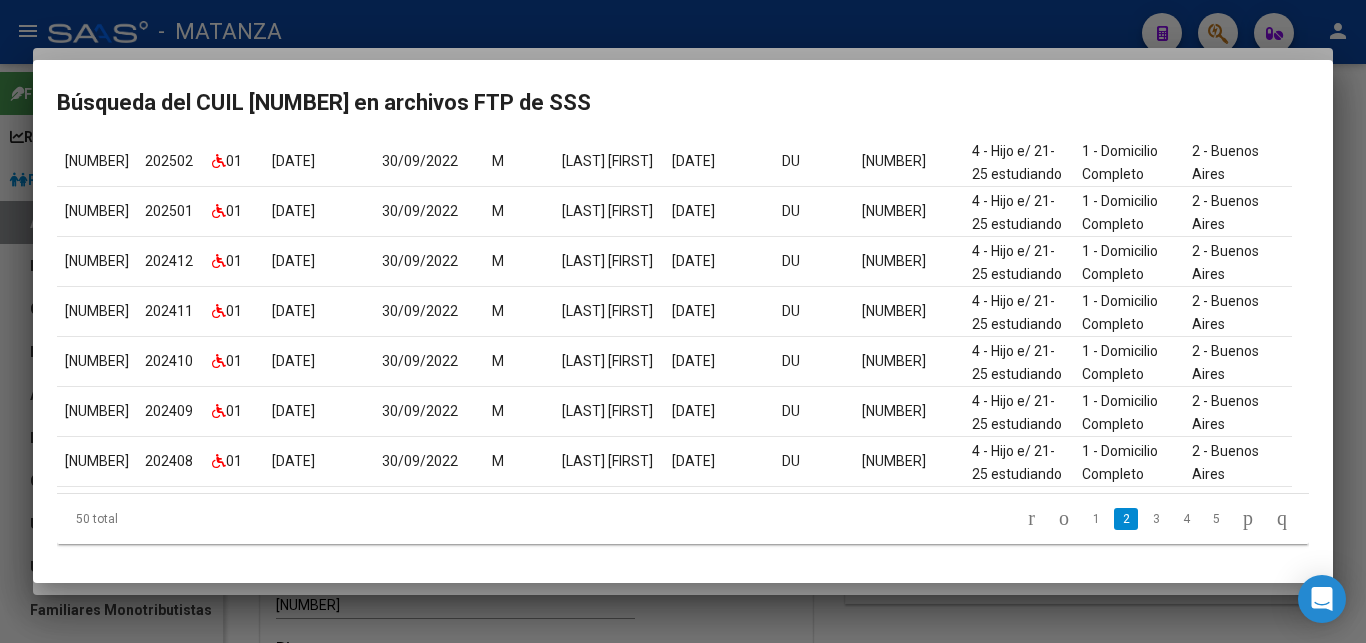 scroll, scrollTop: 353, scrollLeft: 0, axis: vertical 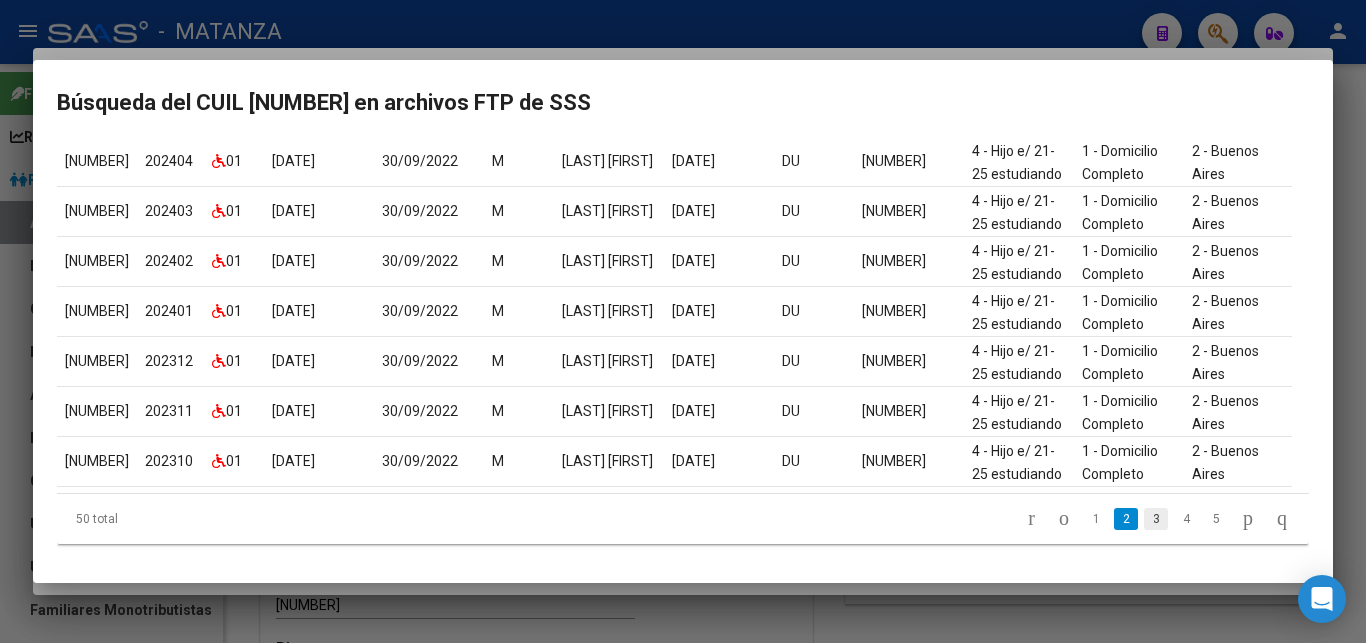 click on "3" 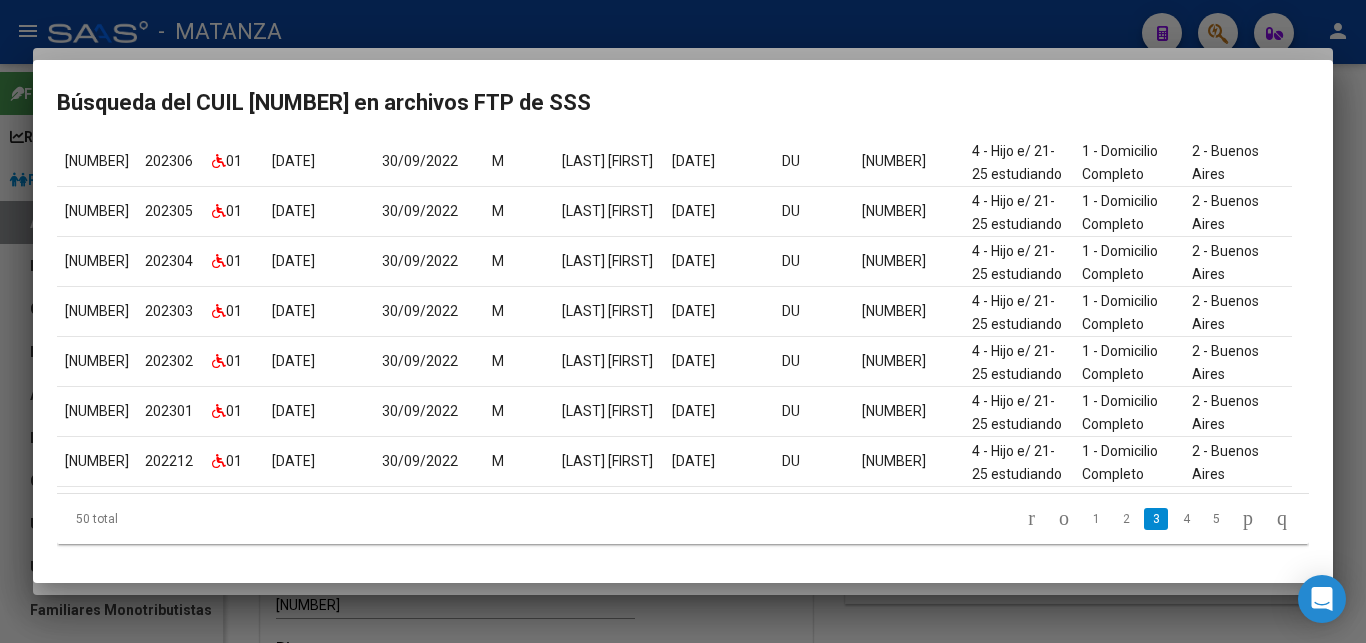scroll, scrollTop: 353, scrollLeft: 0, axis: vertical 